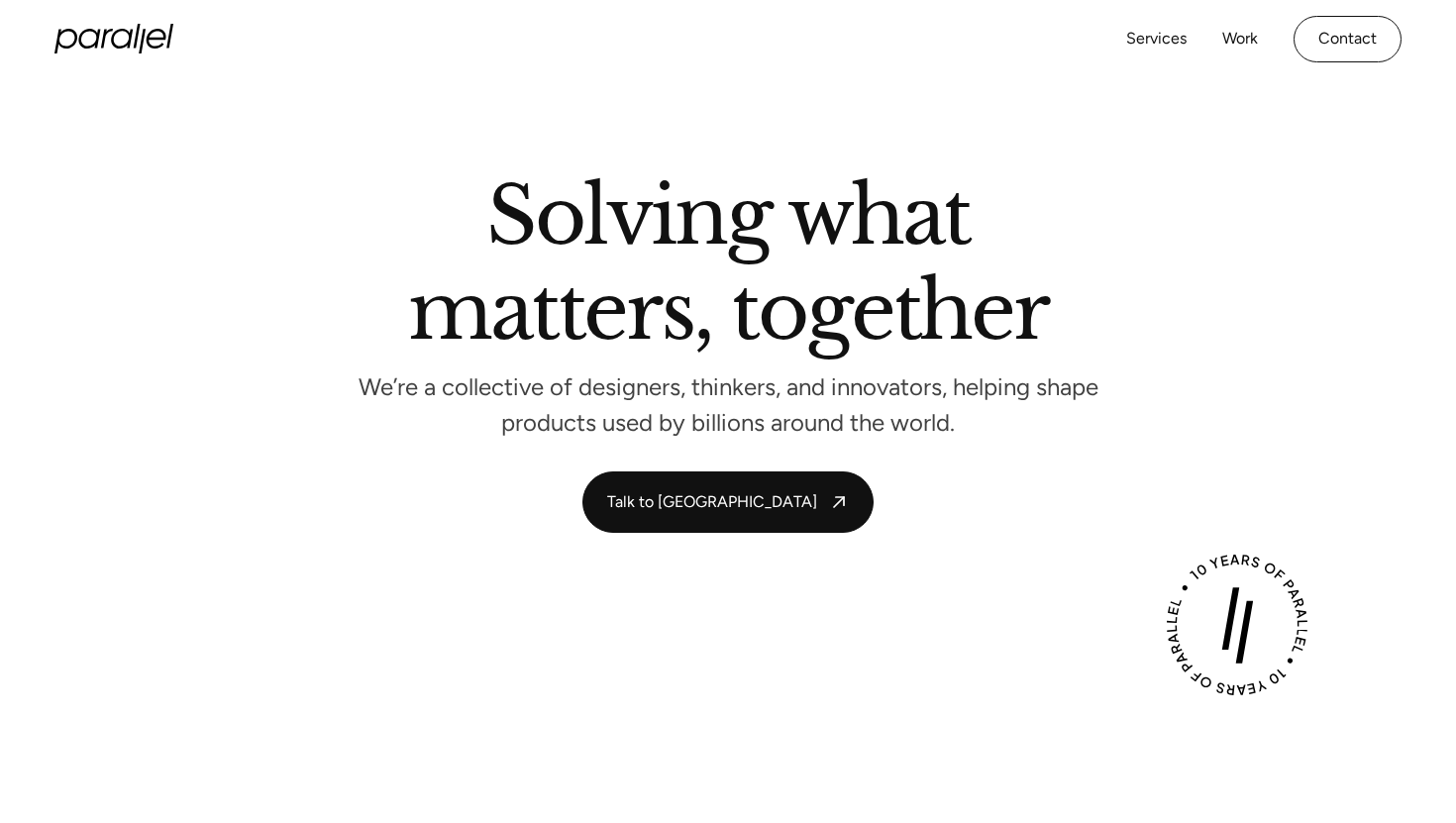 scroll, scrollTop: 0, scrollLeft: 0, axis: both 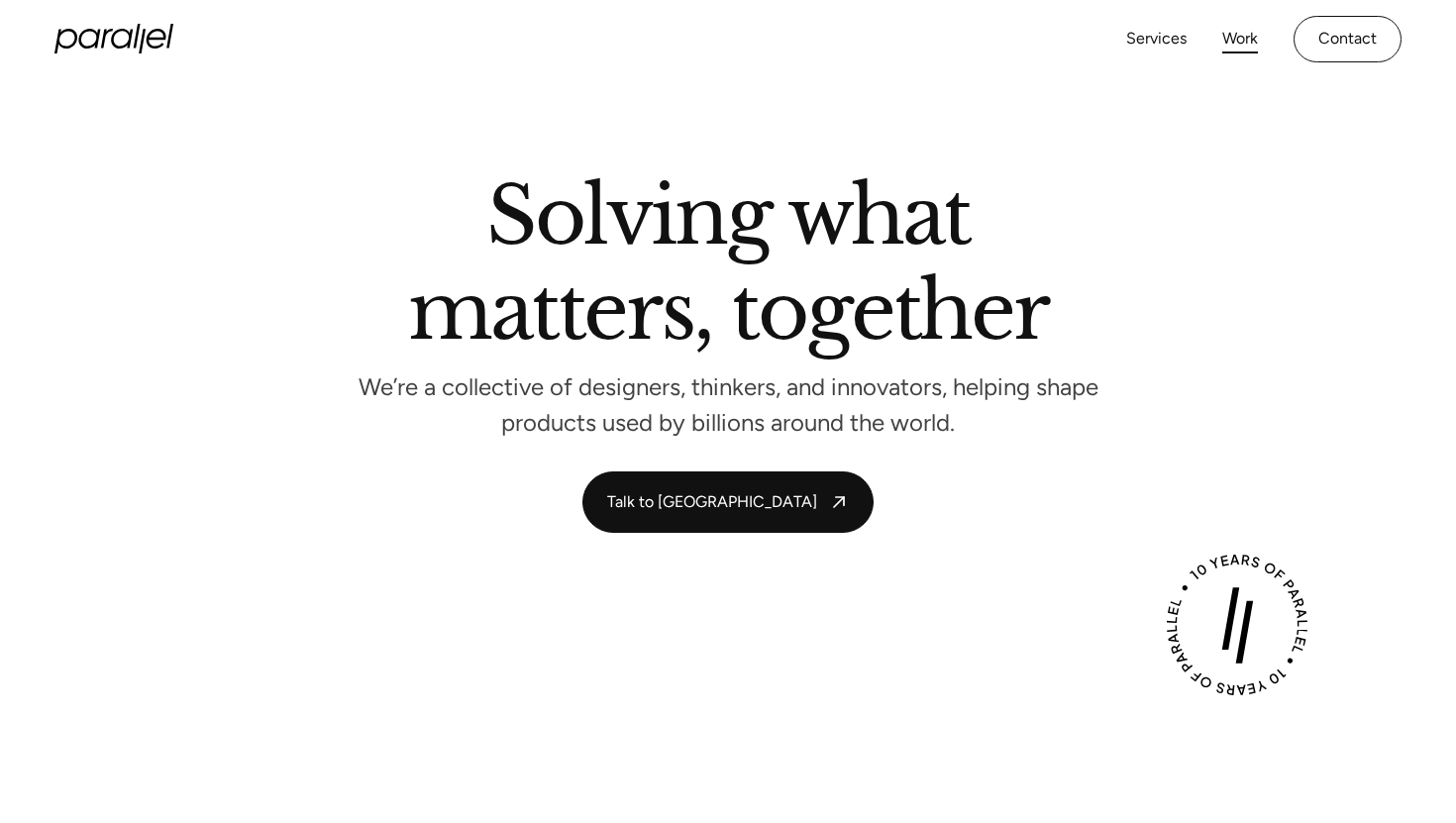 click on "Work" at bounding box center [1240, 39] 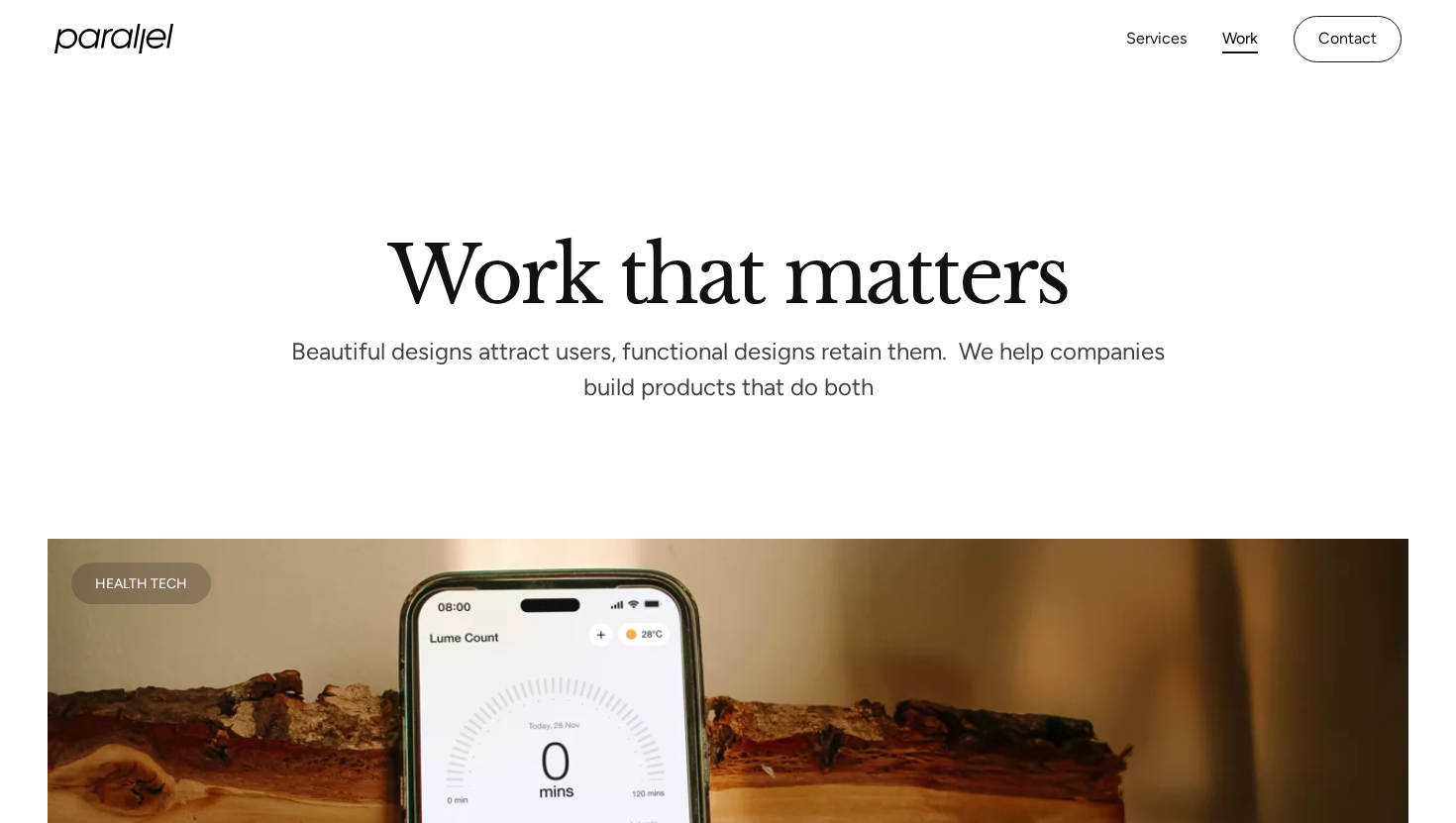 scroll, scrollTop: 0, scrollLeft: 0, axis: both 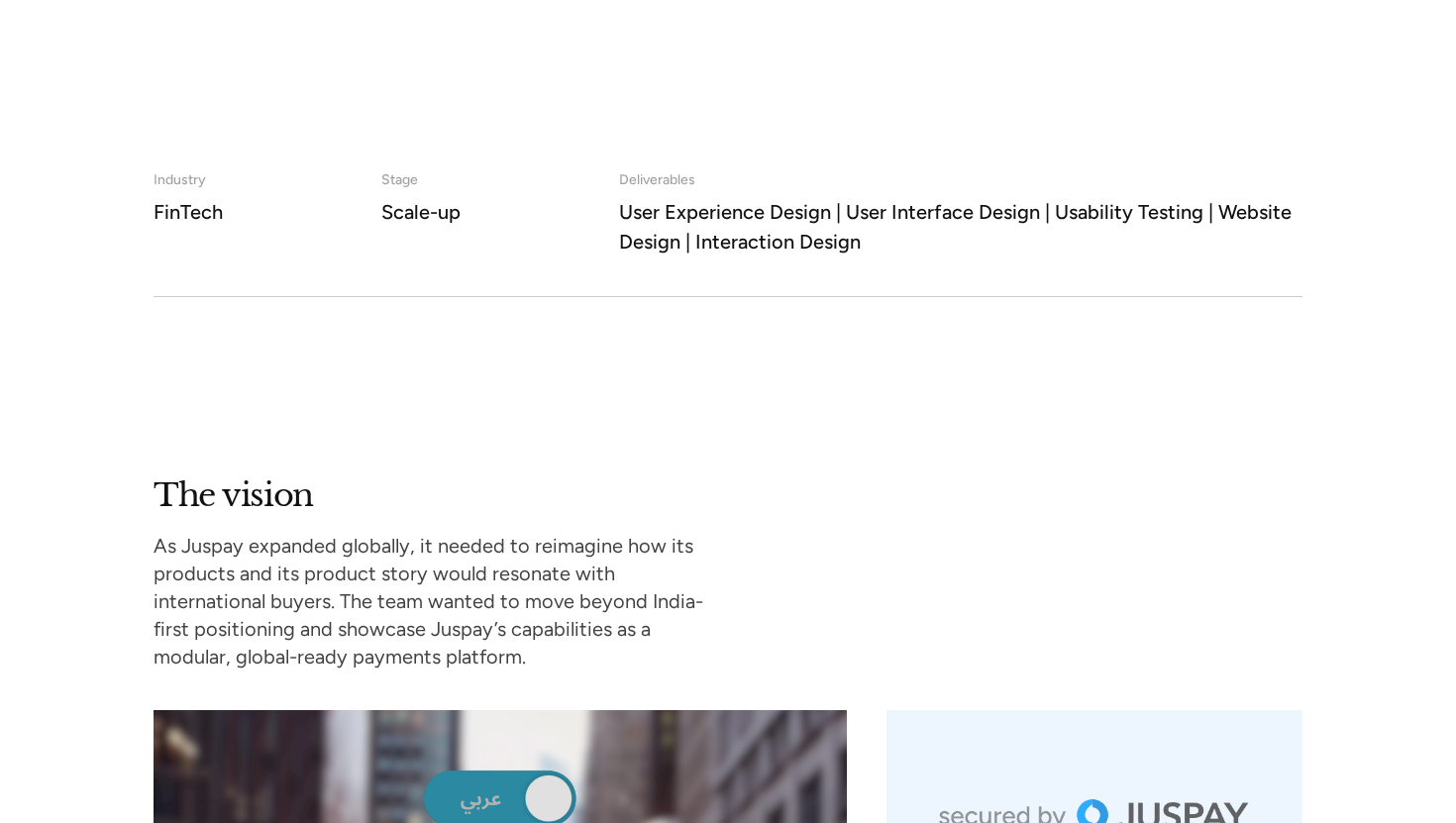 click on "The vision As Juspay expanded globally, it needed to reimagine how its products and its product story would resonate with international buyers. The team wanted to move beyond India-first positioning and showcase Juspay’s capabilities as a modular, global-ready payments platform." at bounding box center (728, 934) 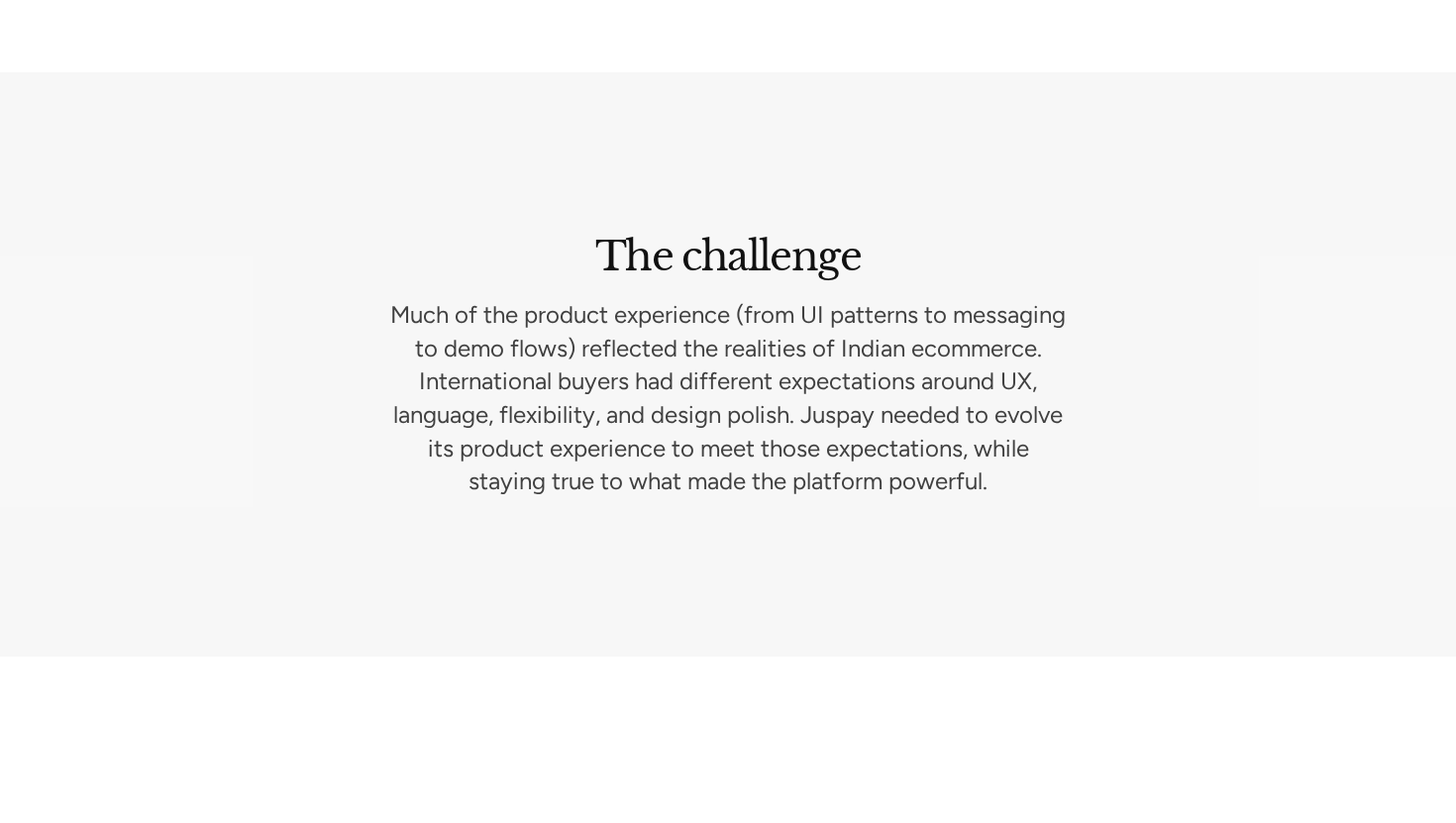 scroll, scrollTop: 2791, scrollLeft: 0, axis: vertical 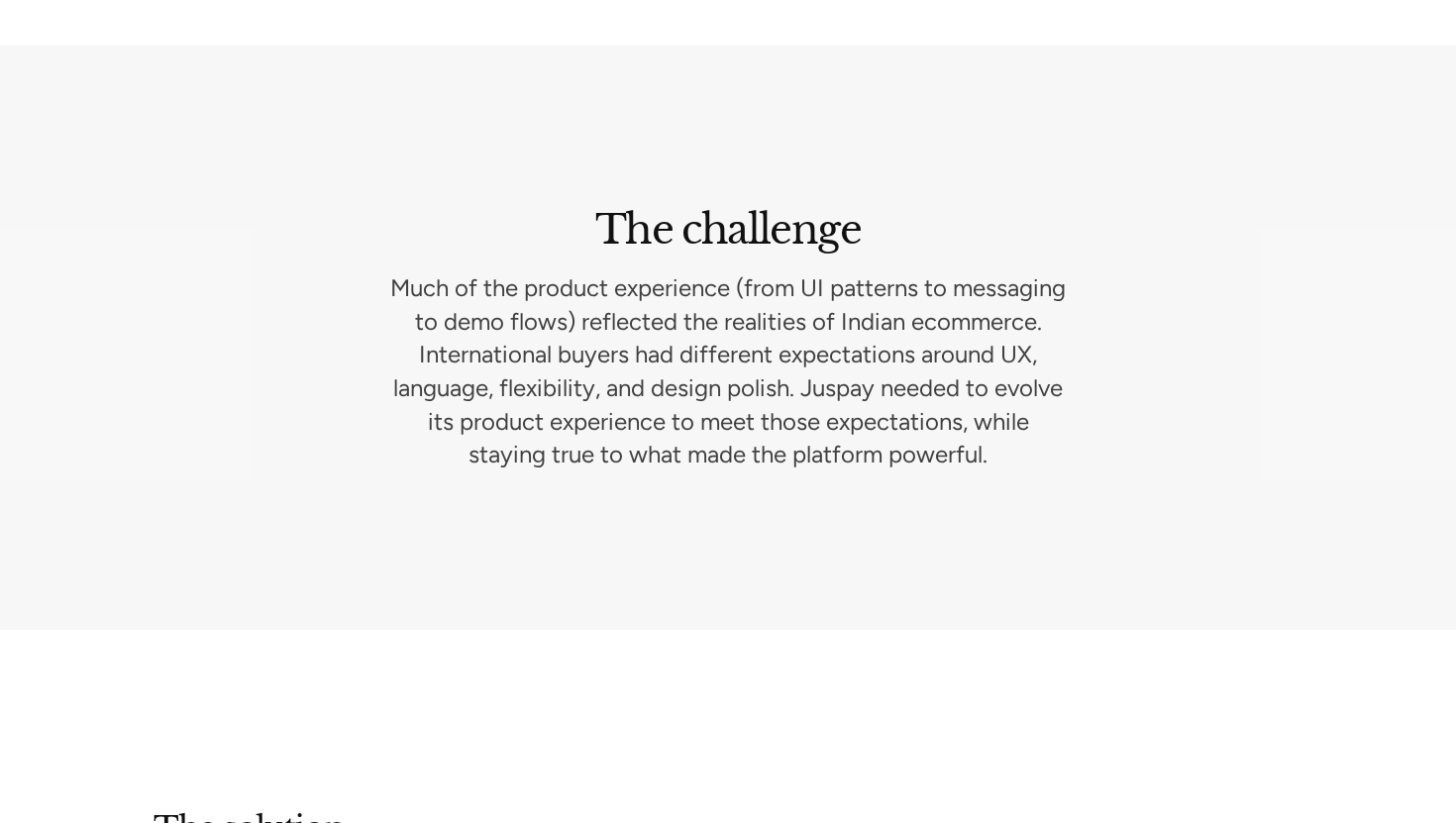 click on "Much of the product experience (from UI patterns to messaging to demo flows) reflected the realities of Indian ecommerce. International buyers had different expectations around UX, language, flexibility, and design polish. Juspay needed to evolve its product experience to meet those expectations, while staying true to what made the platform powerful." at bounding box center (728, 371) 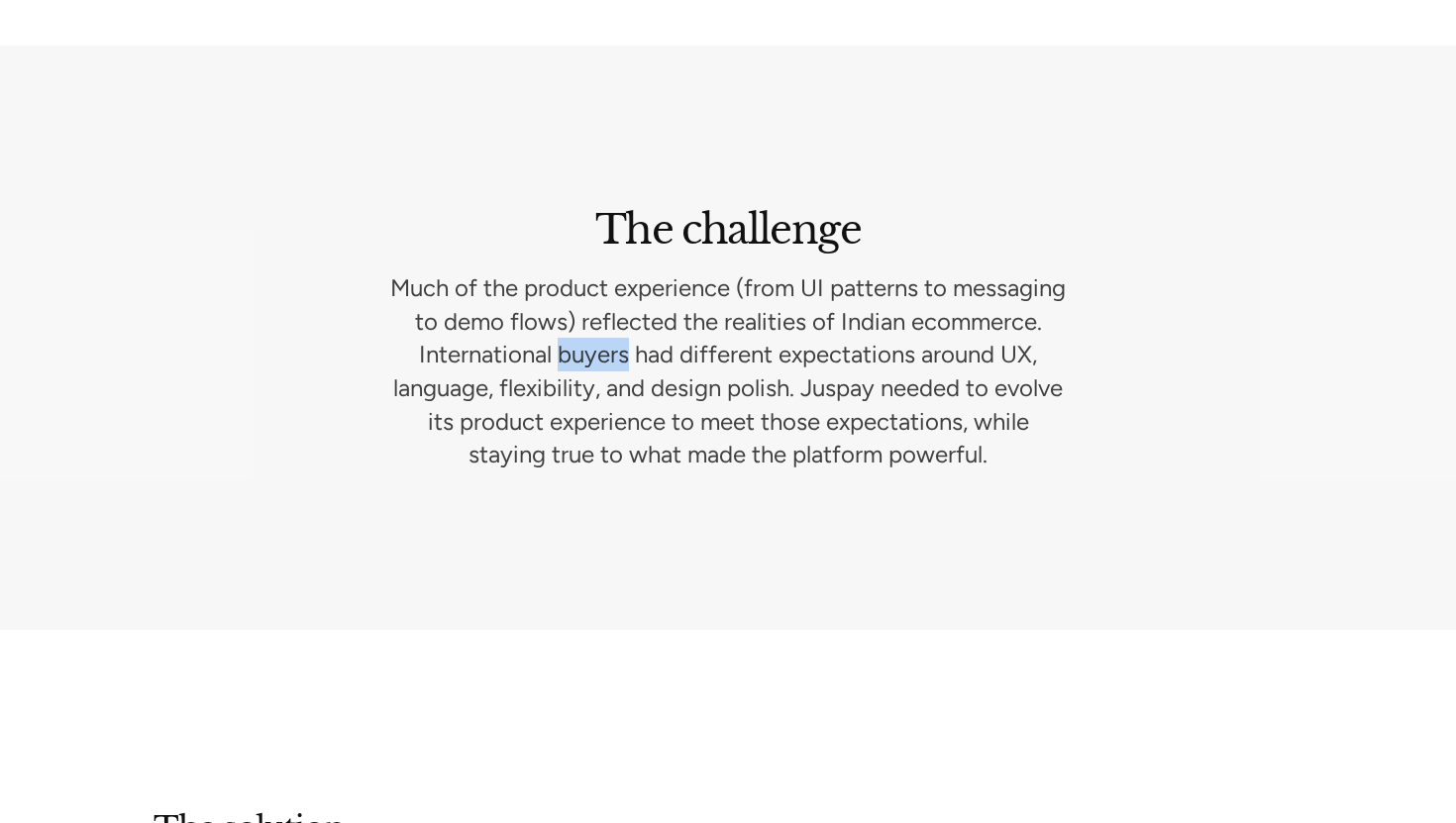 click on "Much of the product experience (from UI patterns to messaging to demo flows) reflected the realities of Indian ecommerce. International buyers had different expectations around UX, language, flexibility, and design polish. Juspay needed to evolve its product experience to meet those expectations, while staying true to what made the platform powerful." at bounding box center (728, 371) 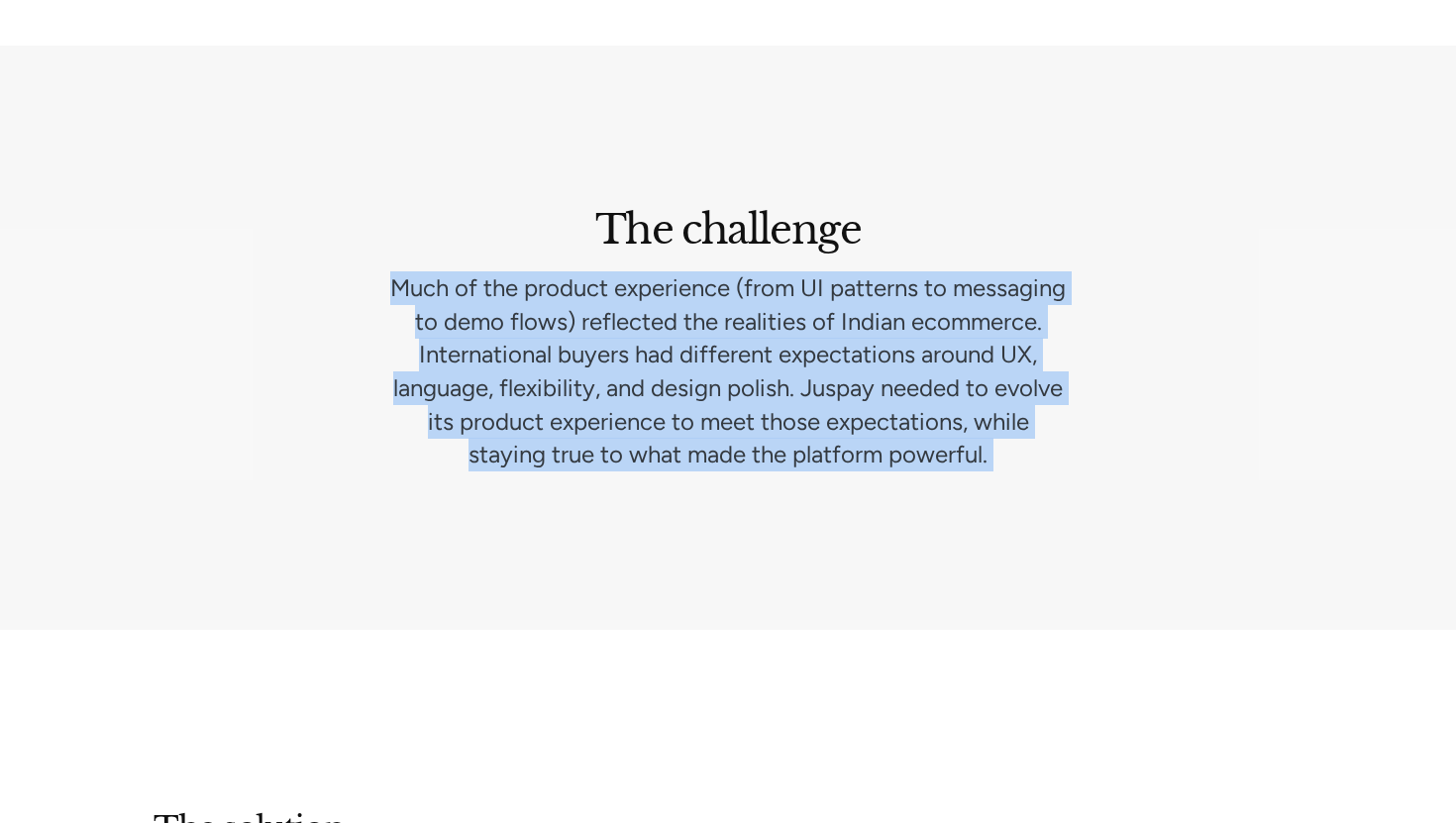 click on "Much of the product experience (from UI patterns to messaging to demo flows) reflected the realities of Indian ecommerce. International buyers had different expectations around UX, language, flexibility, and design polish. Juspay needed to evolve its product experience to meet those expectations, while staying true to what made the platform powerful." at bounding box center (728, 371) 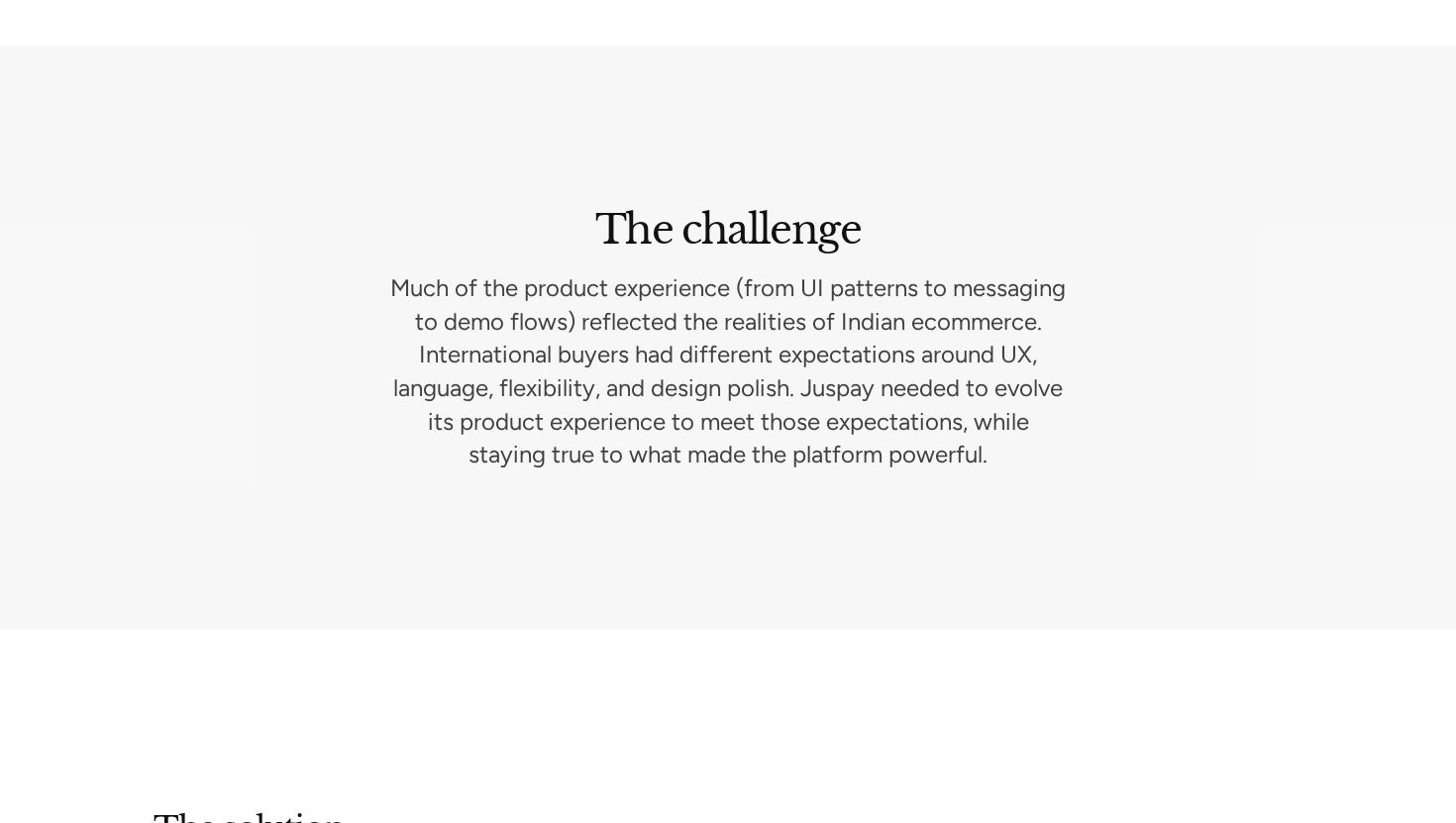 click on "Much of the product experience (from UI patterns to messaging to demo flows) reflected the realities of Indian ecommerce. International buyers had different expectations around UX, language, flexibility, and design polish. Juspay needed to evolve its product experience to meet those expectations, while staying true to what made the platform powerful." at bounding box center [728, 371] 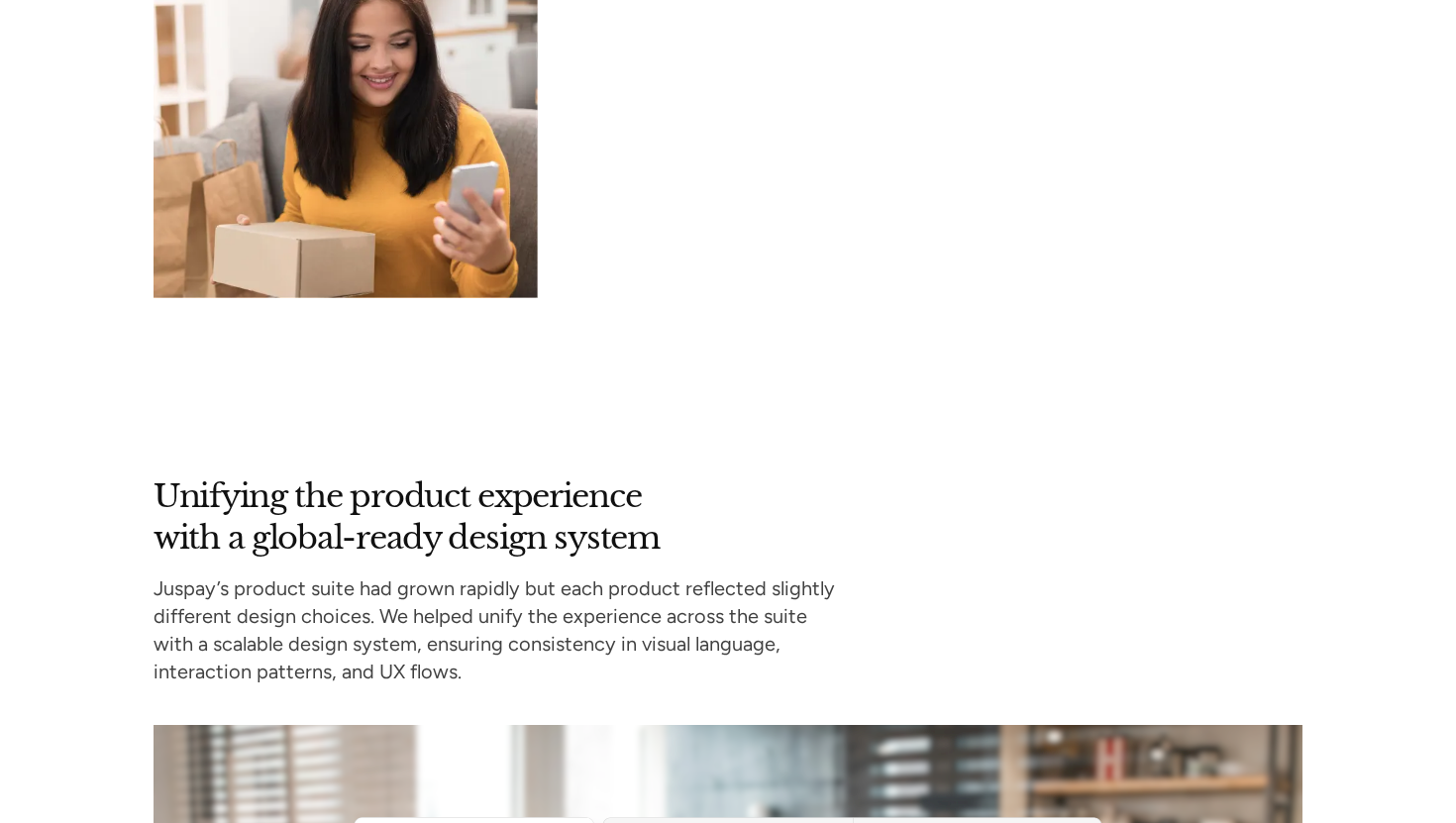 scroll, scrollTop: 6446, scrollLeft: 0, axis: vertical 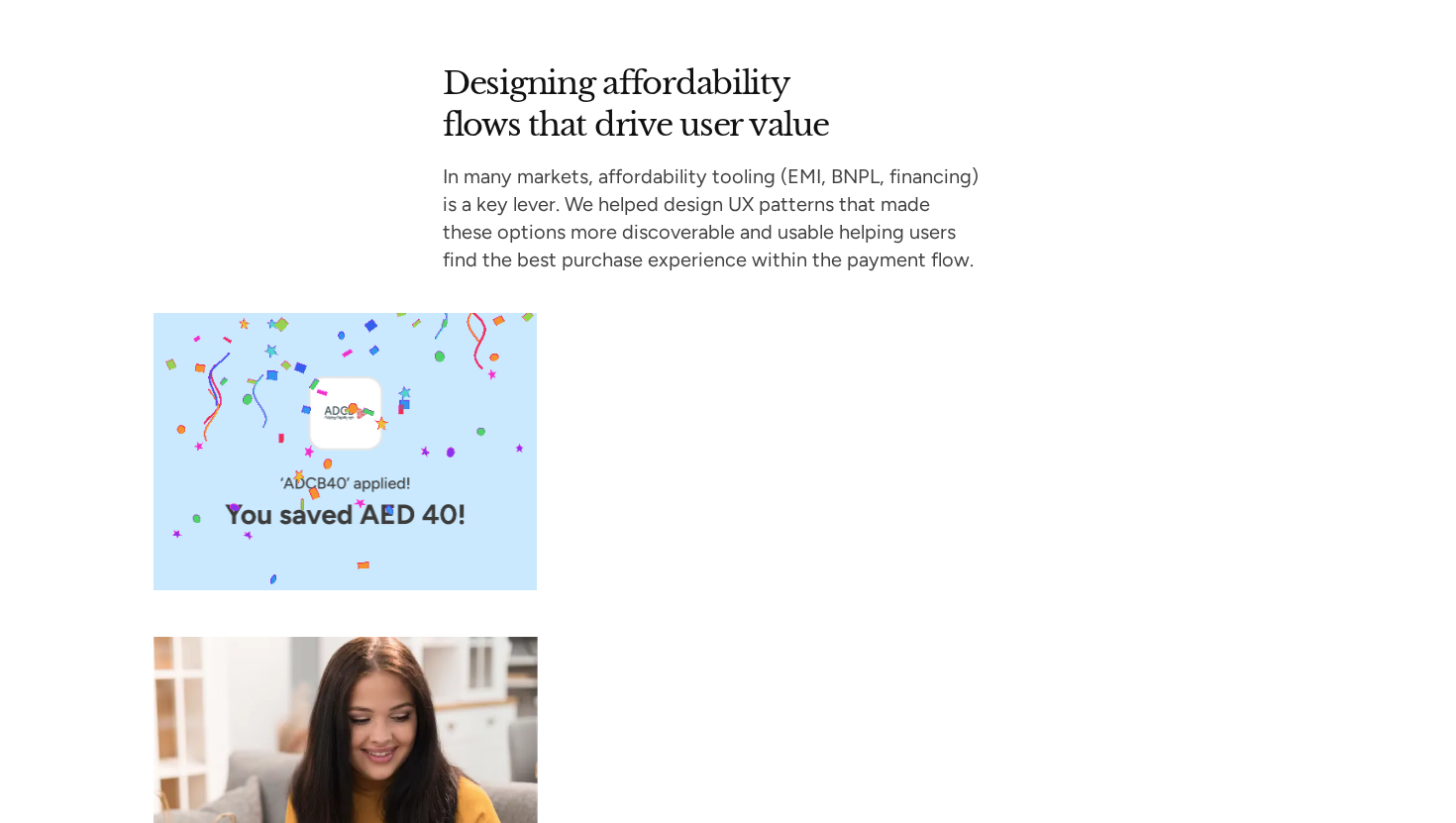 click on "Designing affordability flows that drive user value In many markets, affordability tooling (EMI, BNPL, financing) is a key lever. We helped design UX patterns that made these options more discoverable and usable helping users find the best purchase experience within the payment flow." at bounding box center [728, 517] 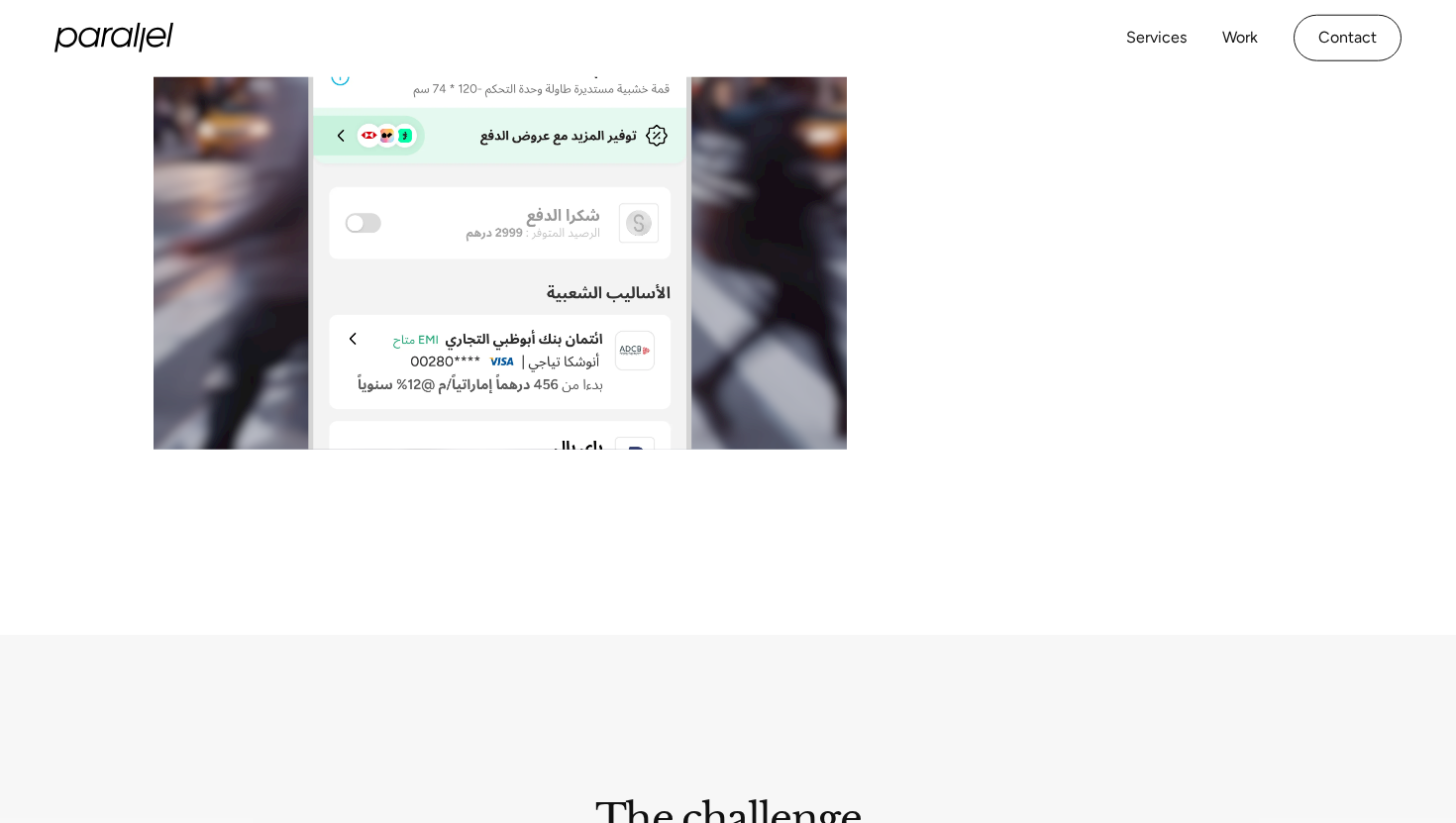 scroll, scrollTop: 0, scrollLeft: 0, axis: both 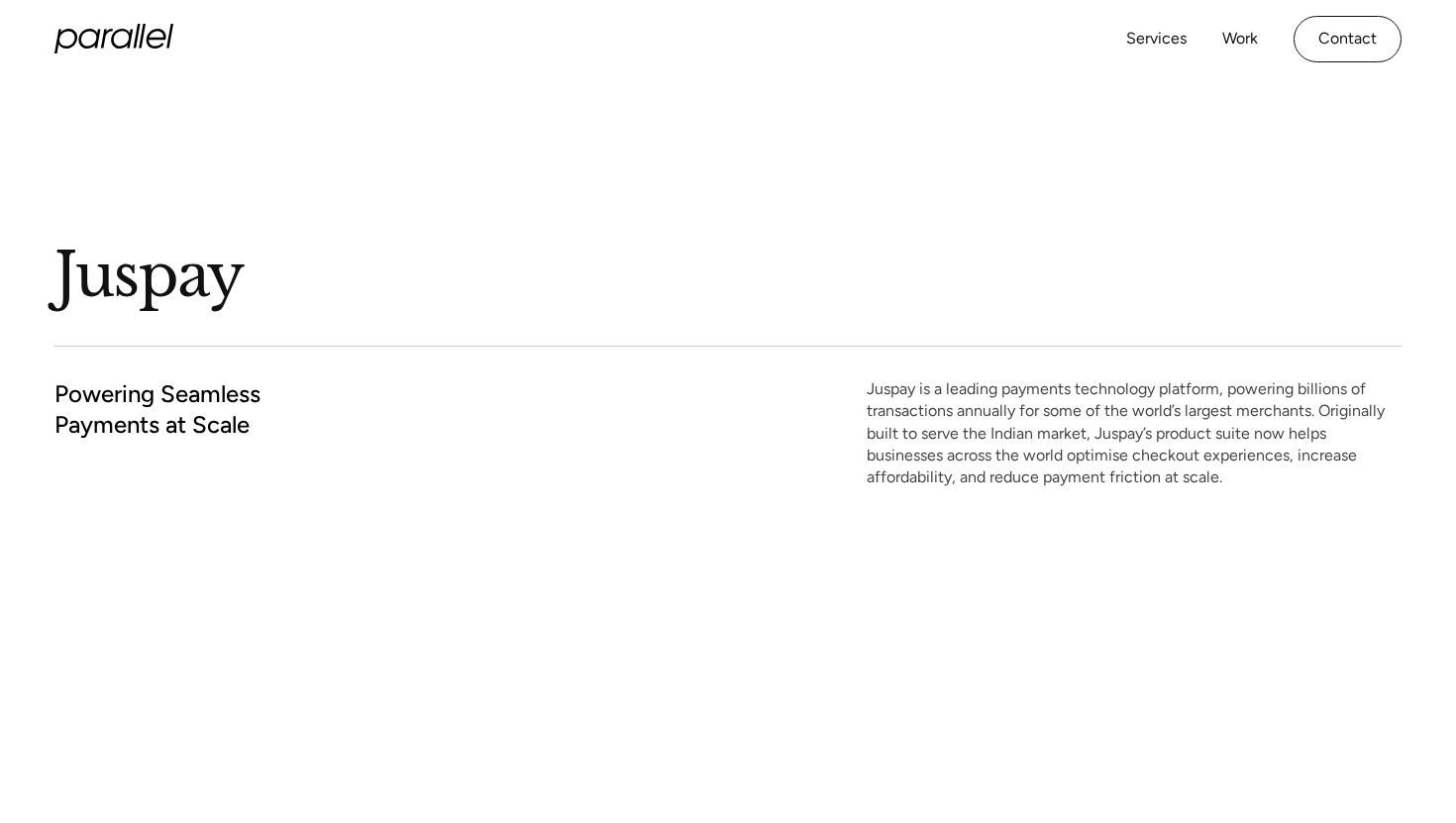 click 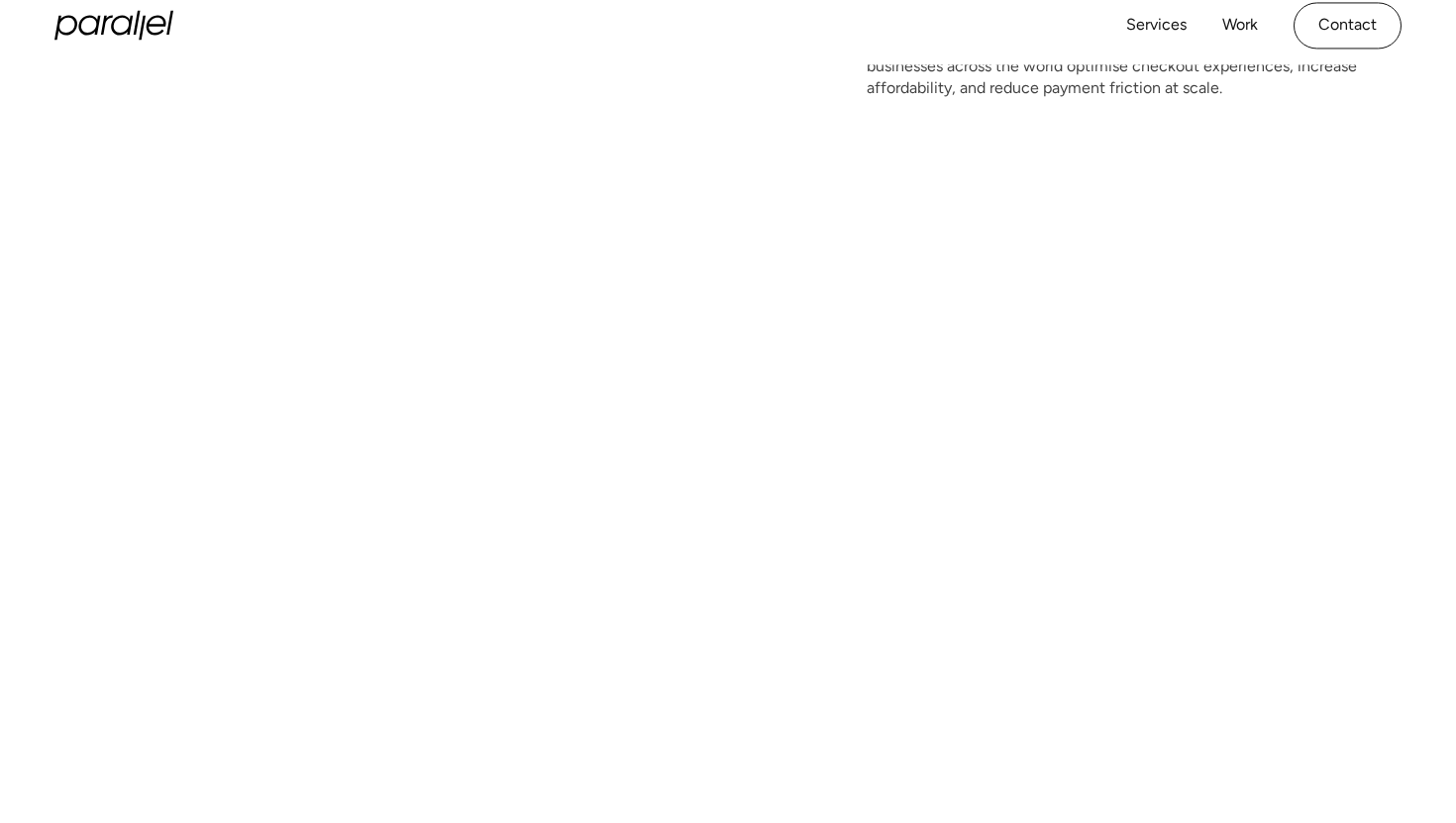 scroll, scrollTop: 105, scrollLeft: 0, axis: vertical 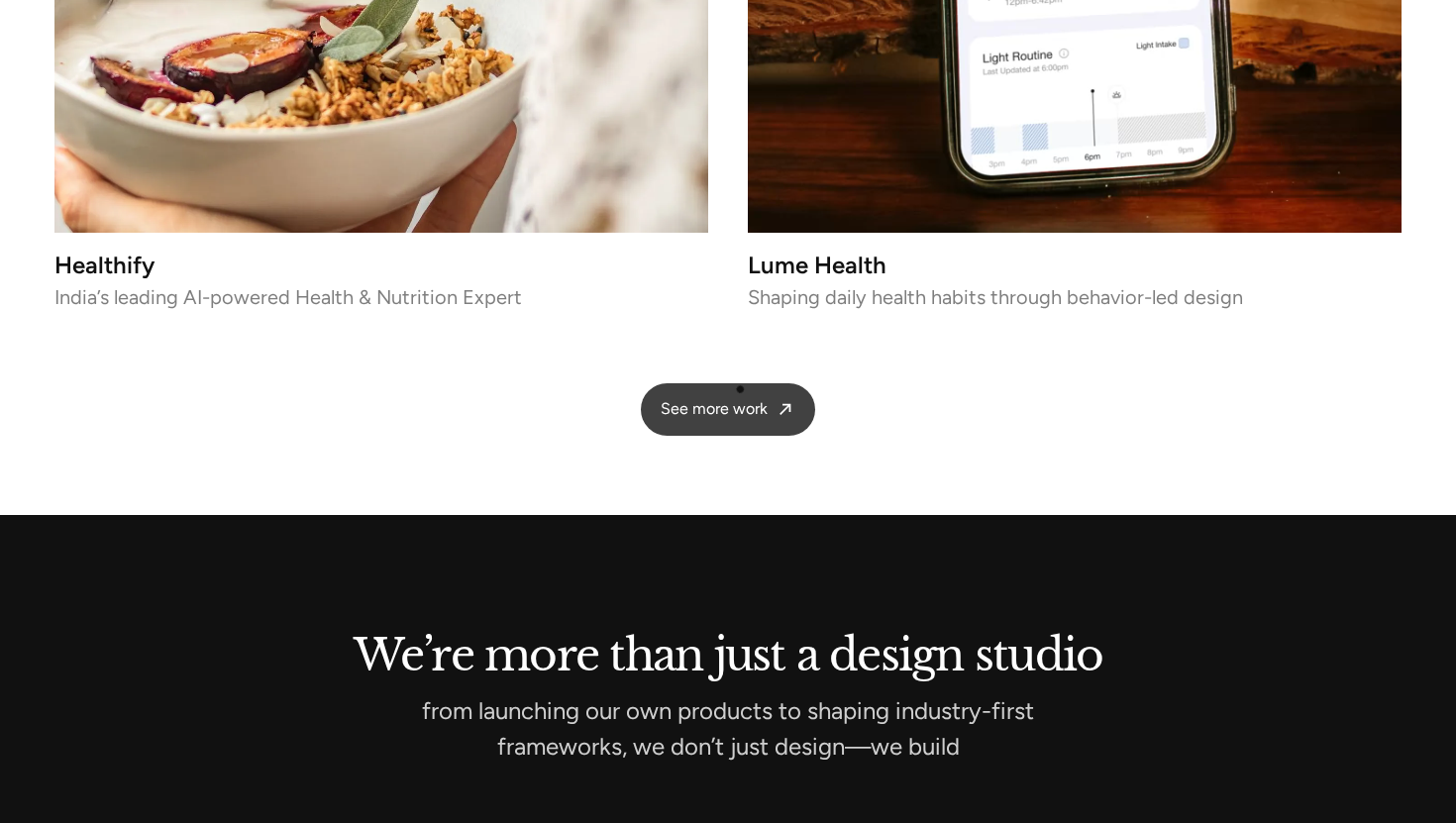 click on "See more work" at bounding box center [714, 409] 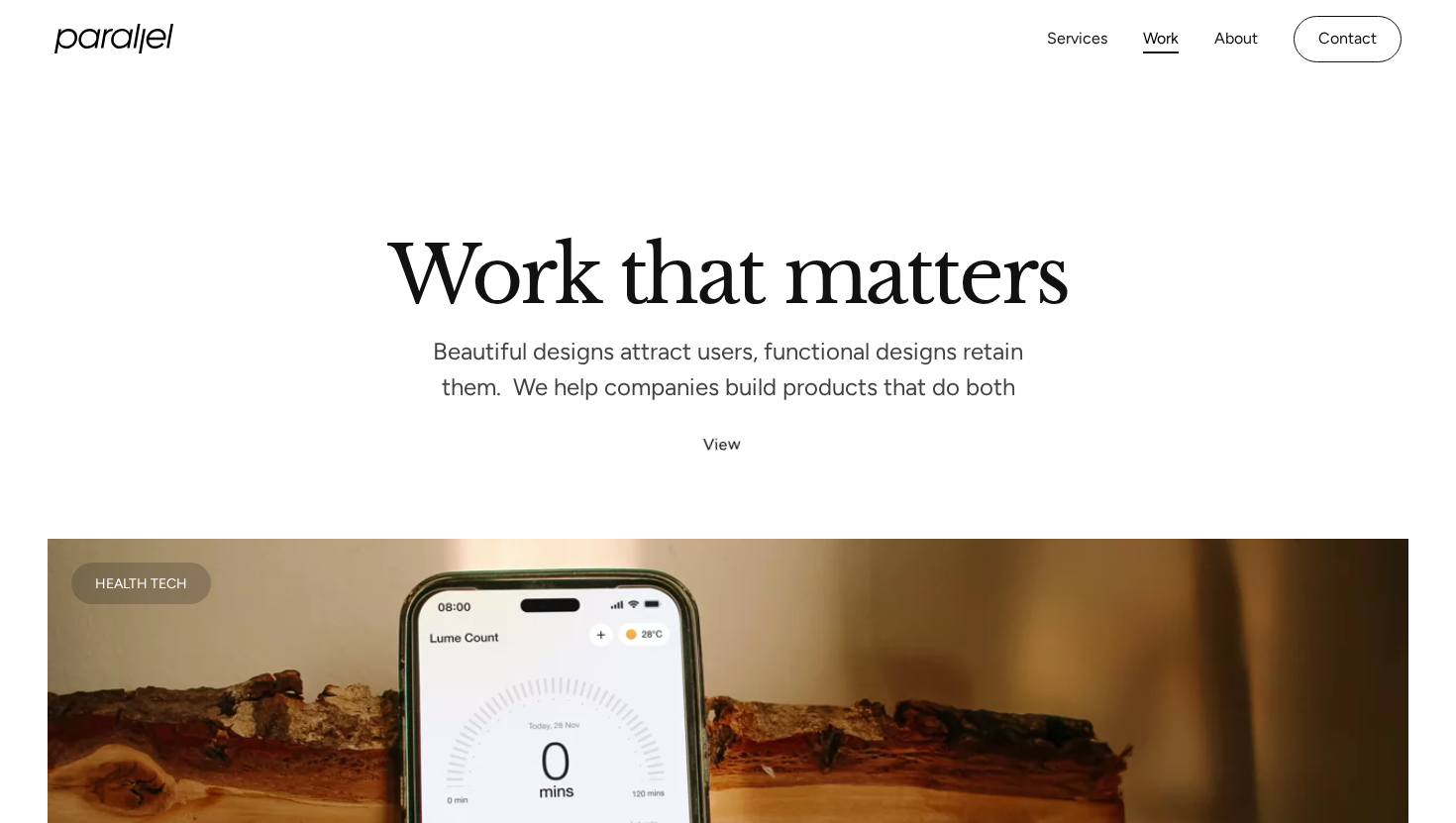 scroll, scrollTop: 447, scrollLeft: 0, axis: vertical 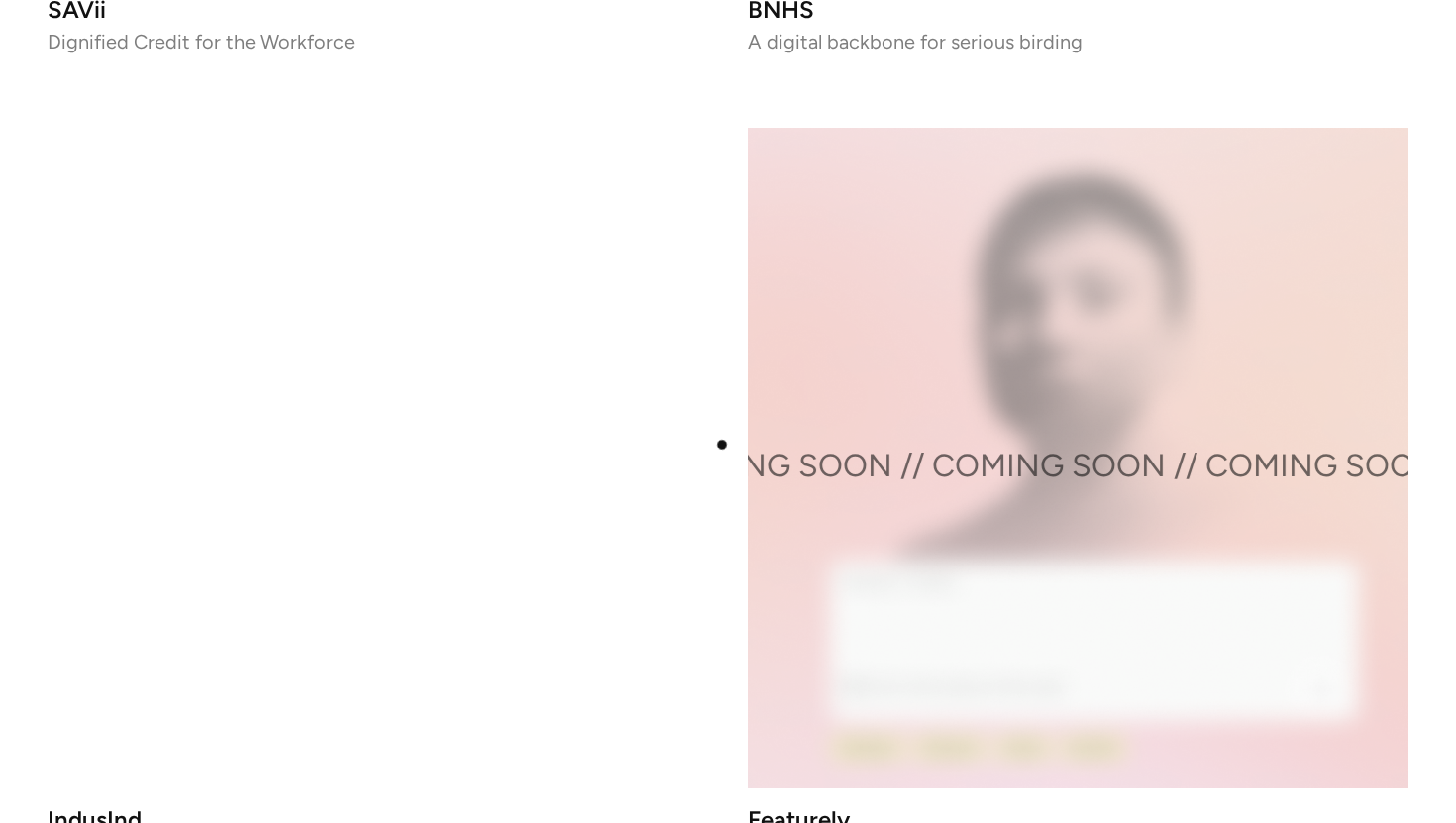 click on "Health Tech Lume Health Shaping daily health habits through behavior-led design B2B SAAS Pageloop.ai Building the AI-native content ops layer for SaaS B2B SAAS The AX.ai Empowering consultancies  with accelerated experiences FINTECH Juspay Powering Seamless Payments at Scale  COMING SOON // COMING SOON // COMING SOON // COMING SOON // Pixxel Launching and scaling web presence for a fast-growing space-tech startup FINTECH SAVii Dignified Credit for the Workforce ENVIRONMENT BNHS A digital backbone for serious birding FINTECH IndusInd A unified credit card experience COMING SOON // COMING SOON // COMING SOON // COMING SOON // Featurely Accelerating AI-driven usability testing for product teams AI SAAS Featurely Accelerating AI-driven usability testing for product teams B2B SAAS UrbanPiper Building the operating system for 45,000+ restaurants B2B SaaS Sequifi Modernizing HR for the home services industry B2C Health Tech Healthify India’s leading AI-powered Health & Nutrition Expert AI SAAS Inhouse AI Govtech" at bounding box center [728, 3727] 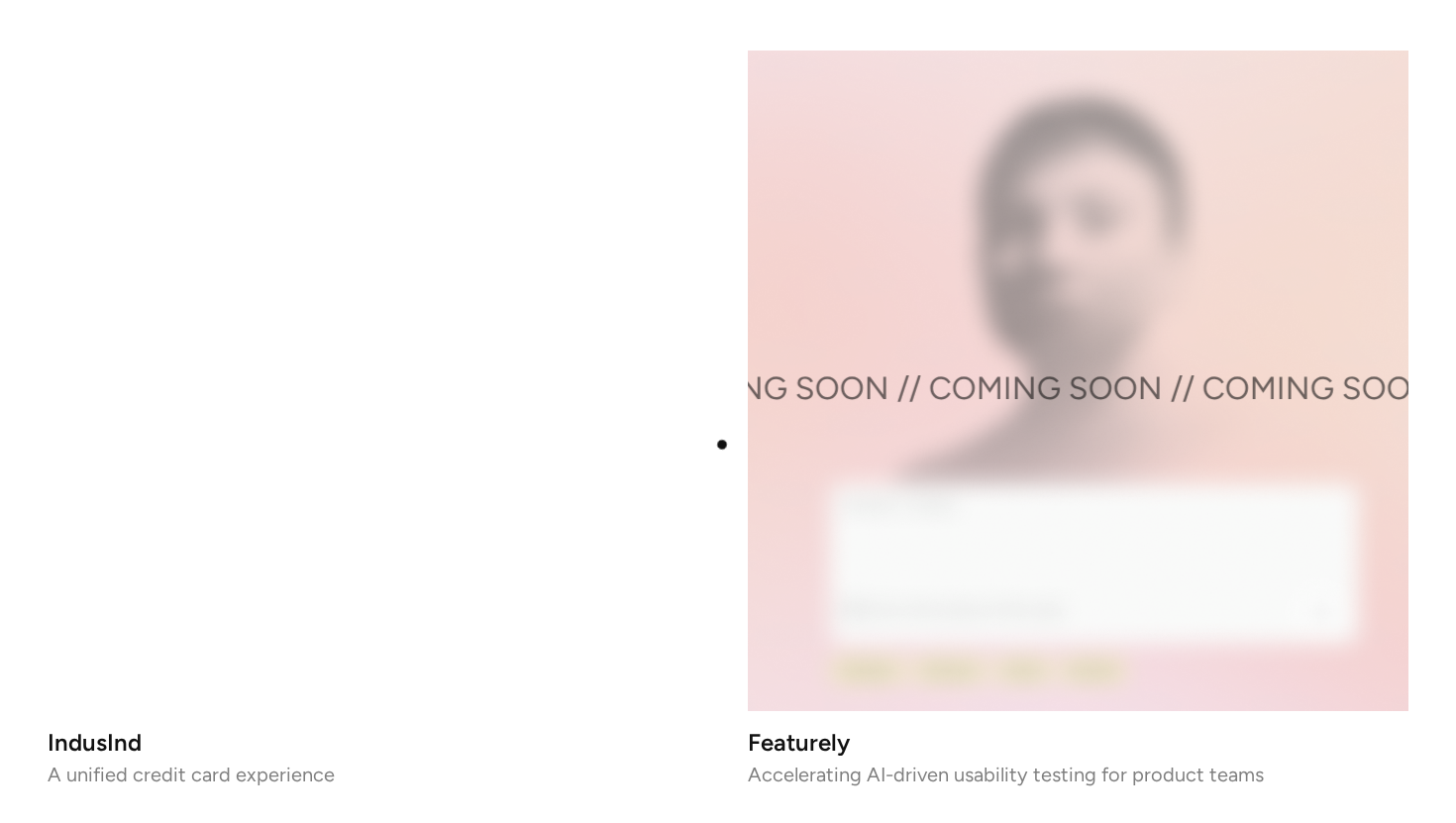 scroll, scrollTop: 3883, scrollLeft: 0, axis: vertical 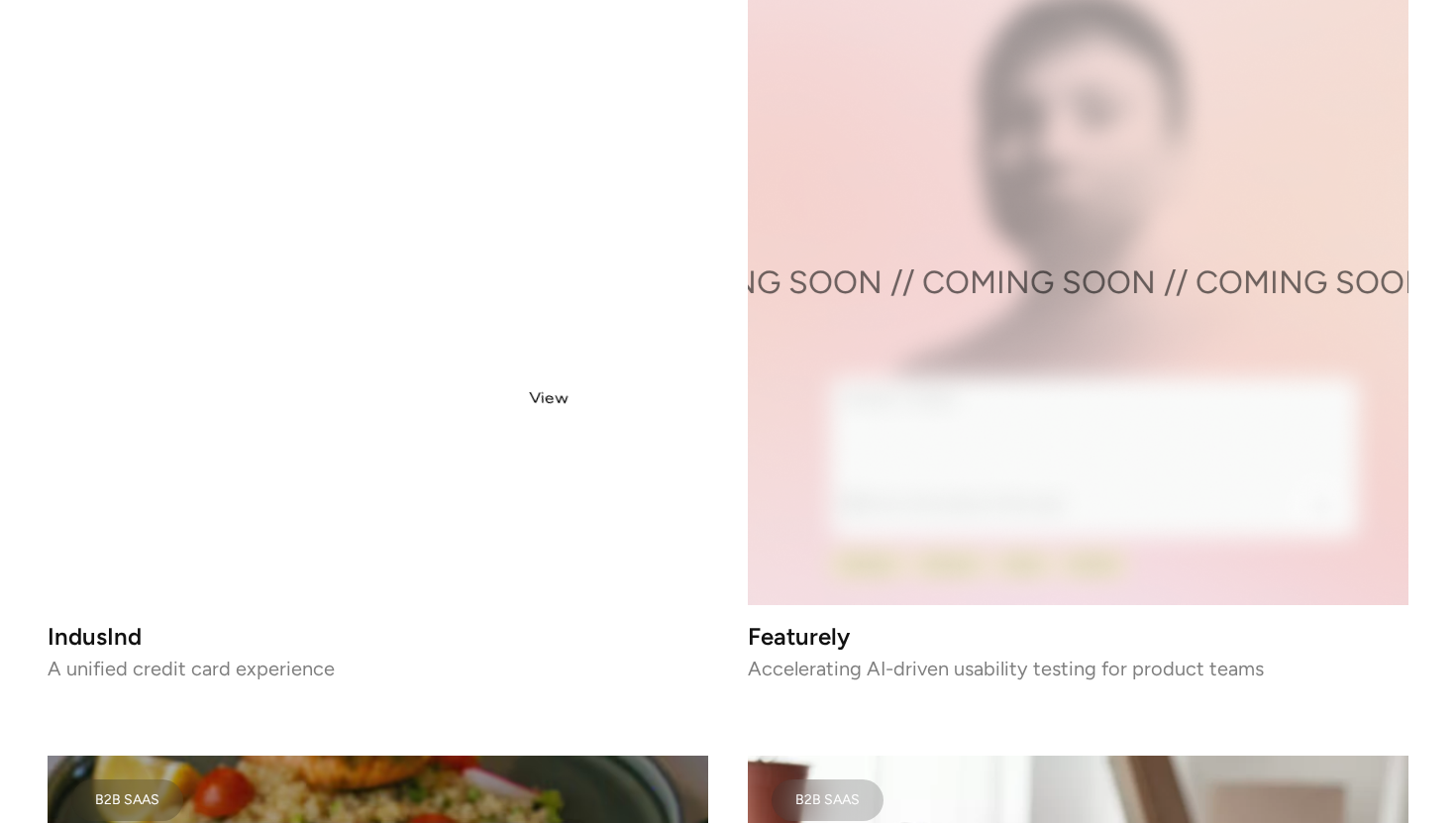 click at bounding box center [377, 274] 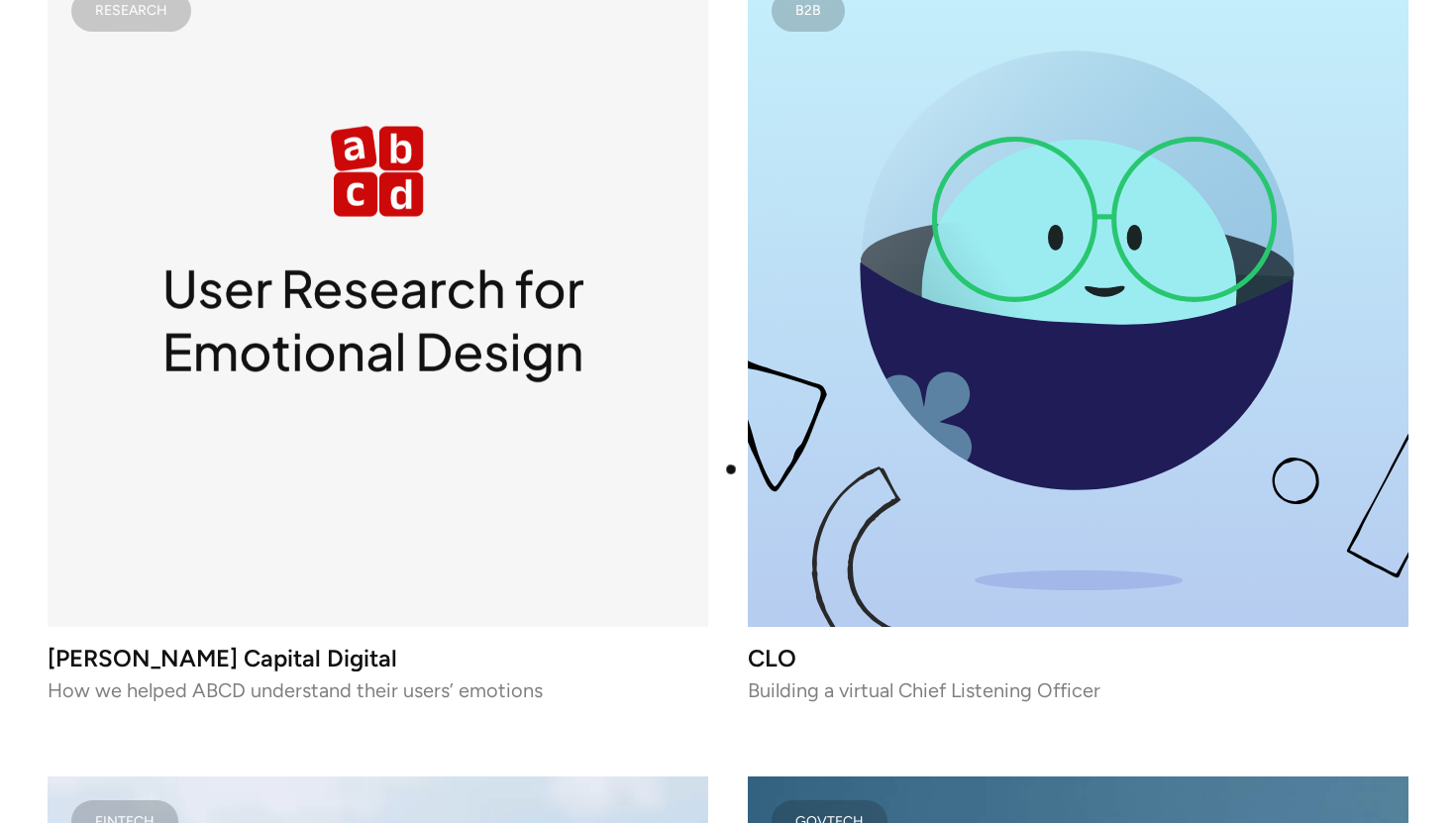 scroll, scrollTop: 12060, scrollLeft: 0, axis: vertical 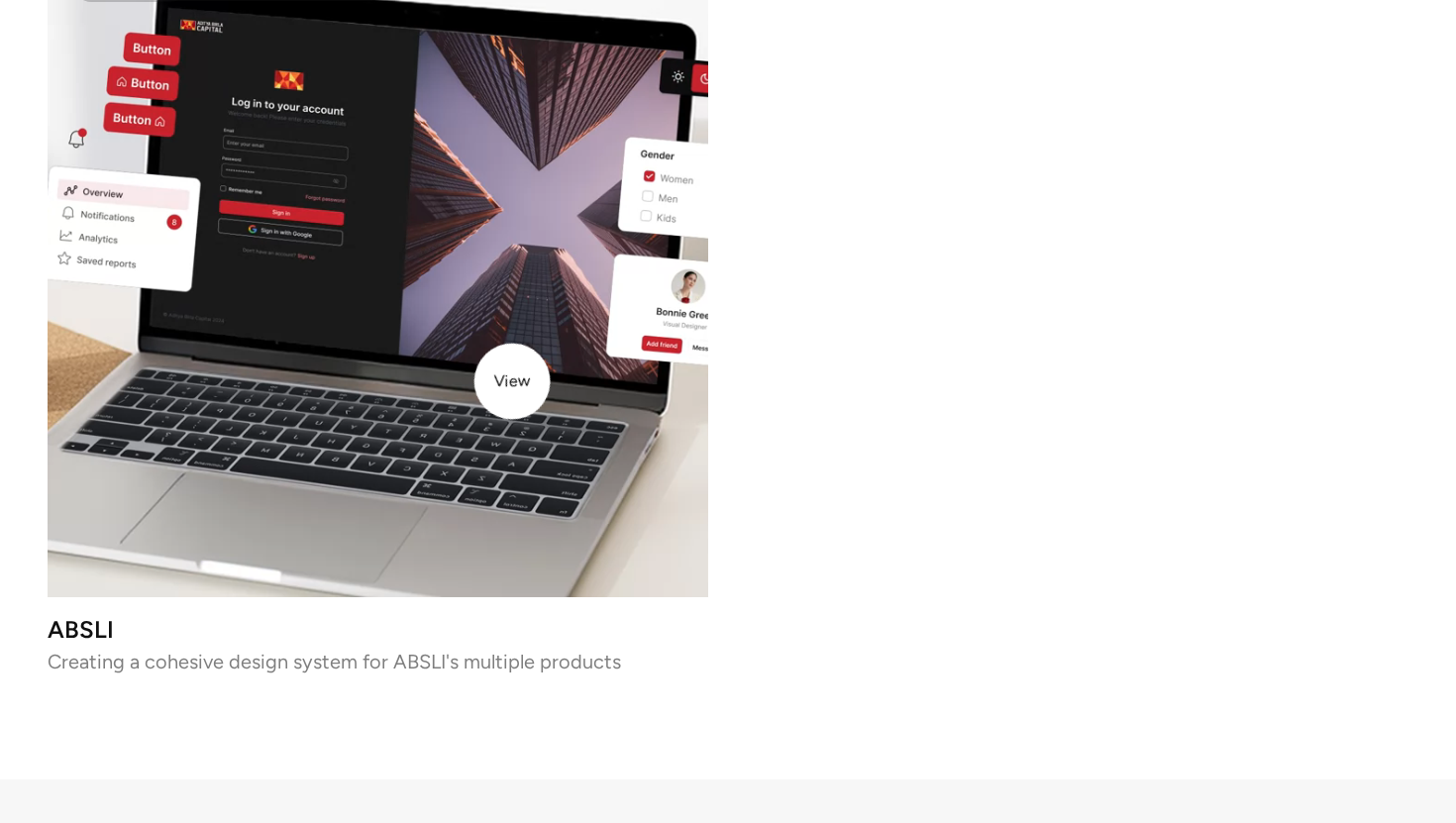 click at bounding box center [377, 266] 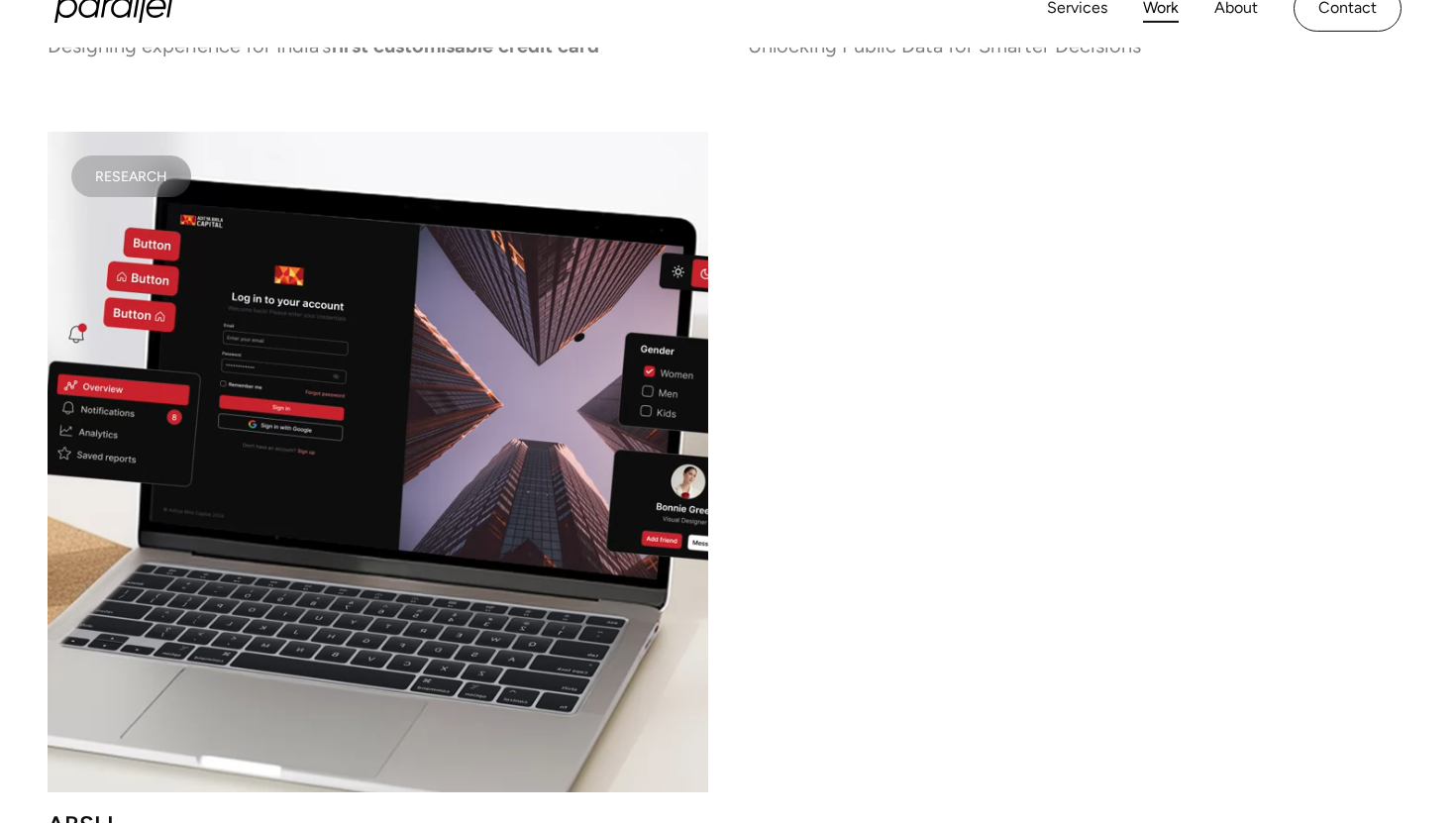 scroll, scrollTop: 12793, scrollLeft: 0, axis: vertical 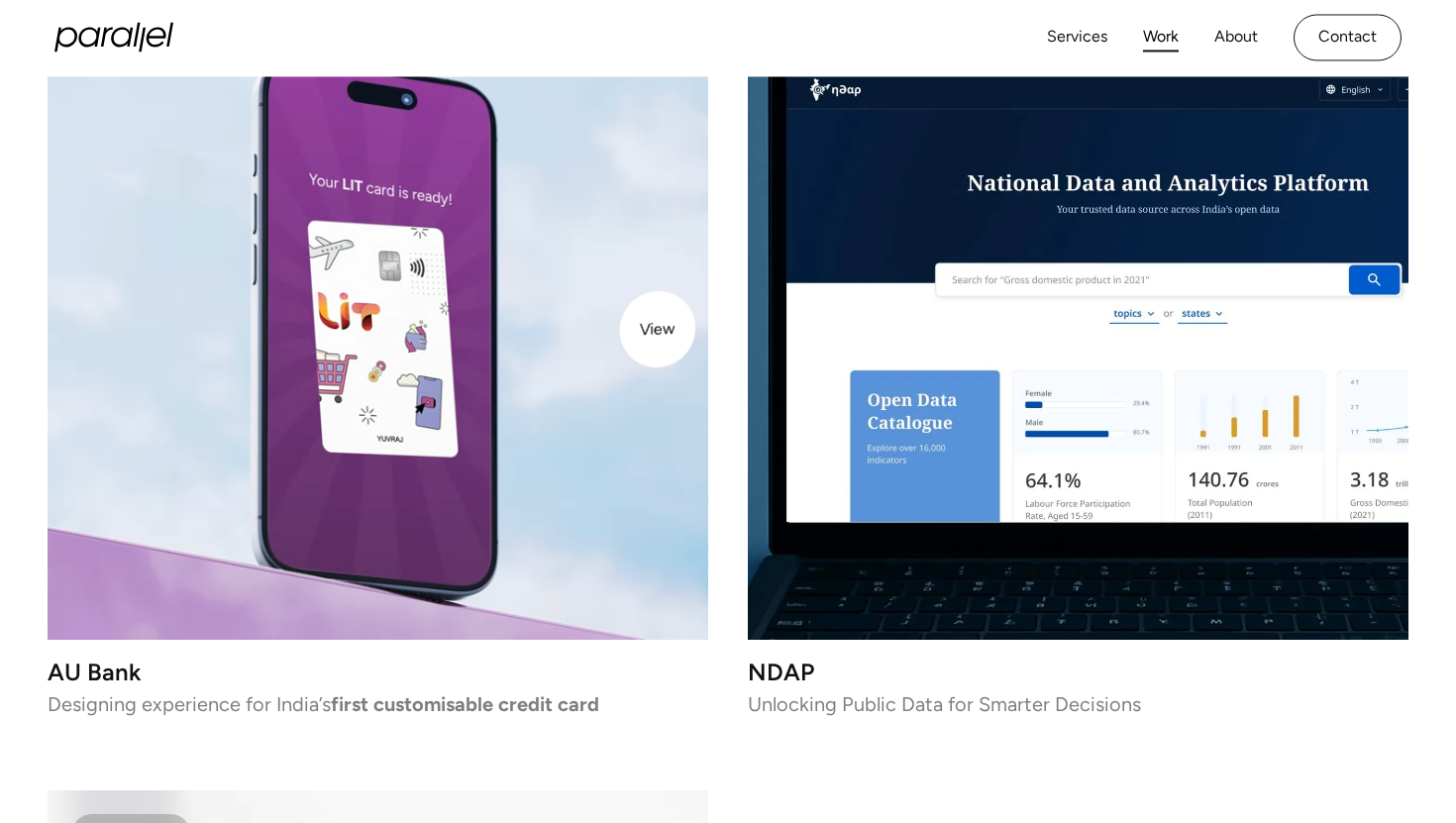click at bounding box center [377, 309] 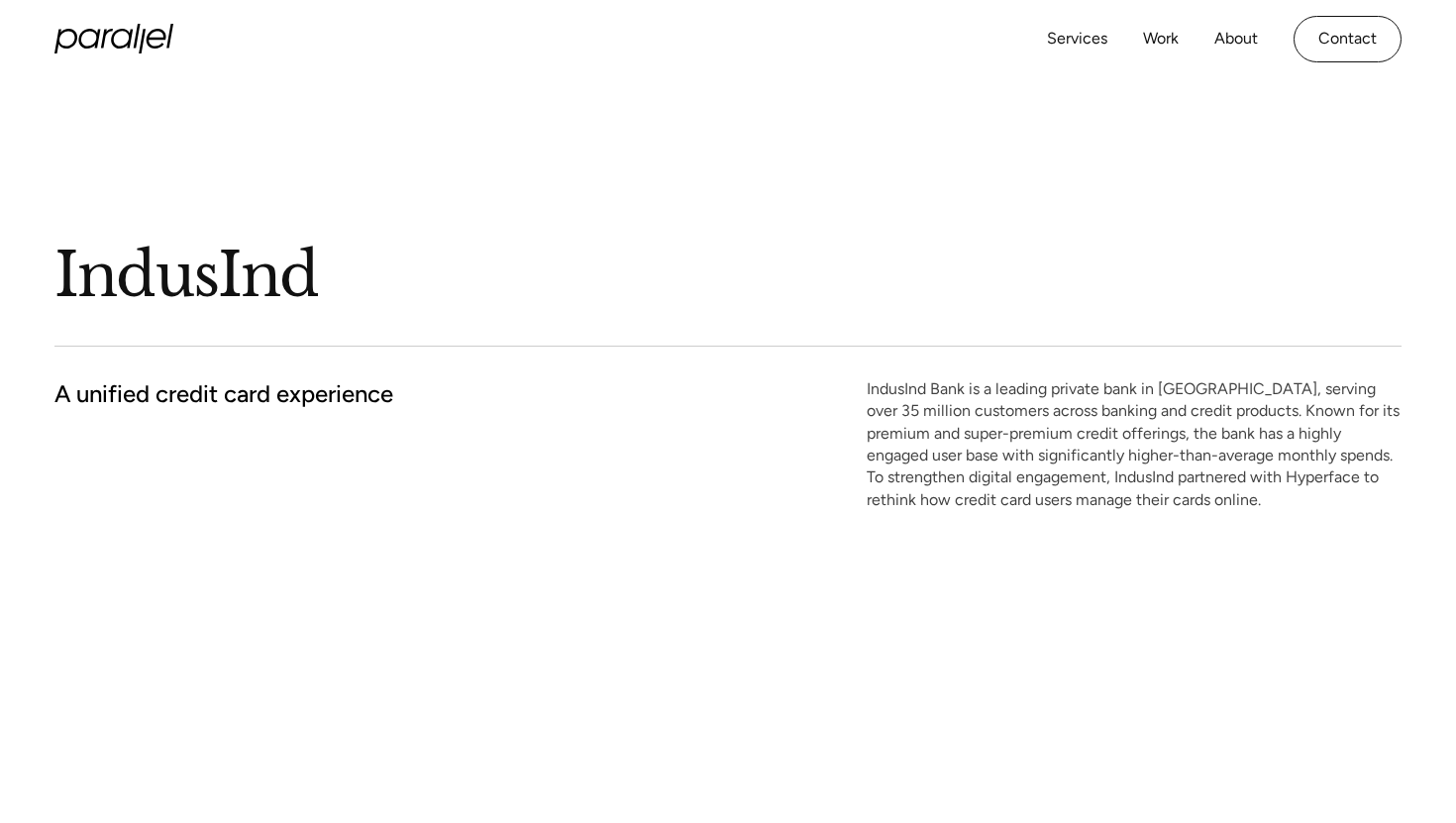 scroll, scrollTop: 0, scrollLeft: 0, axis: both 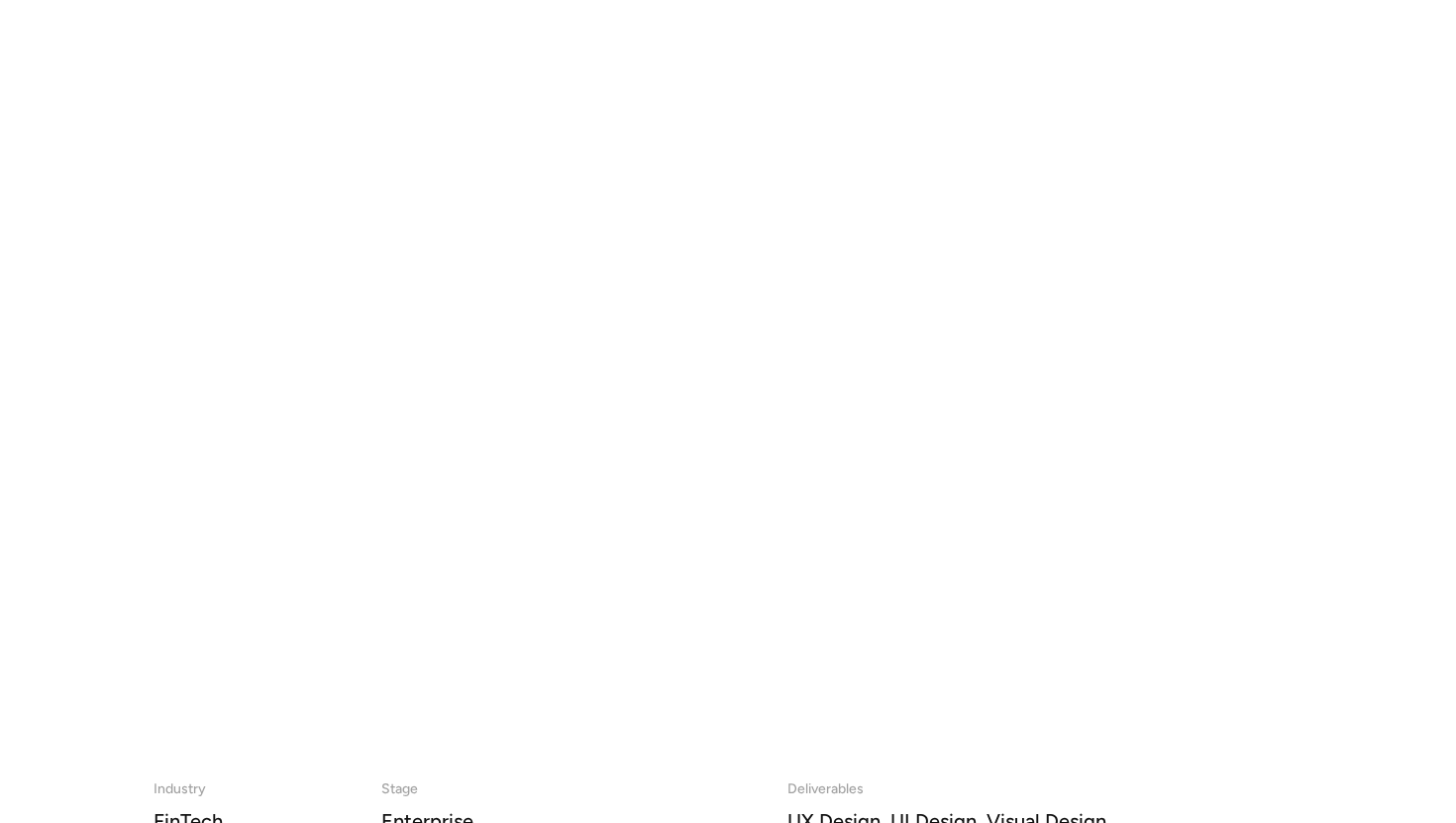 drag, startPoint x: 1053, startPoint y: 265, endPoint x: 1155, endPoint y: 263, distance: 102.01961 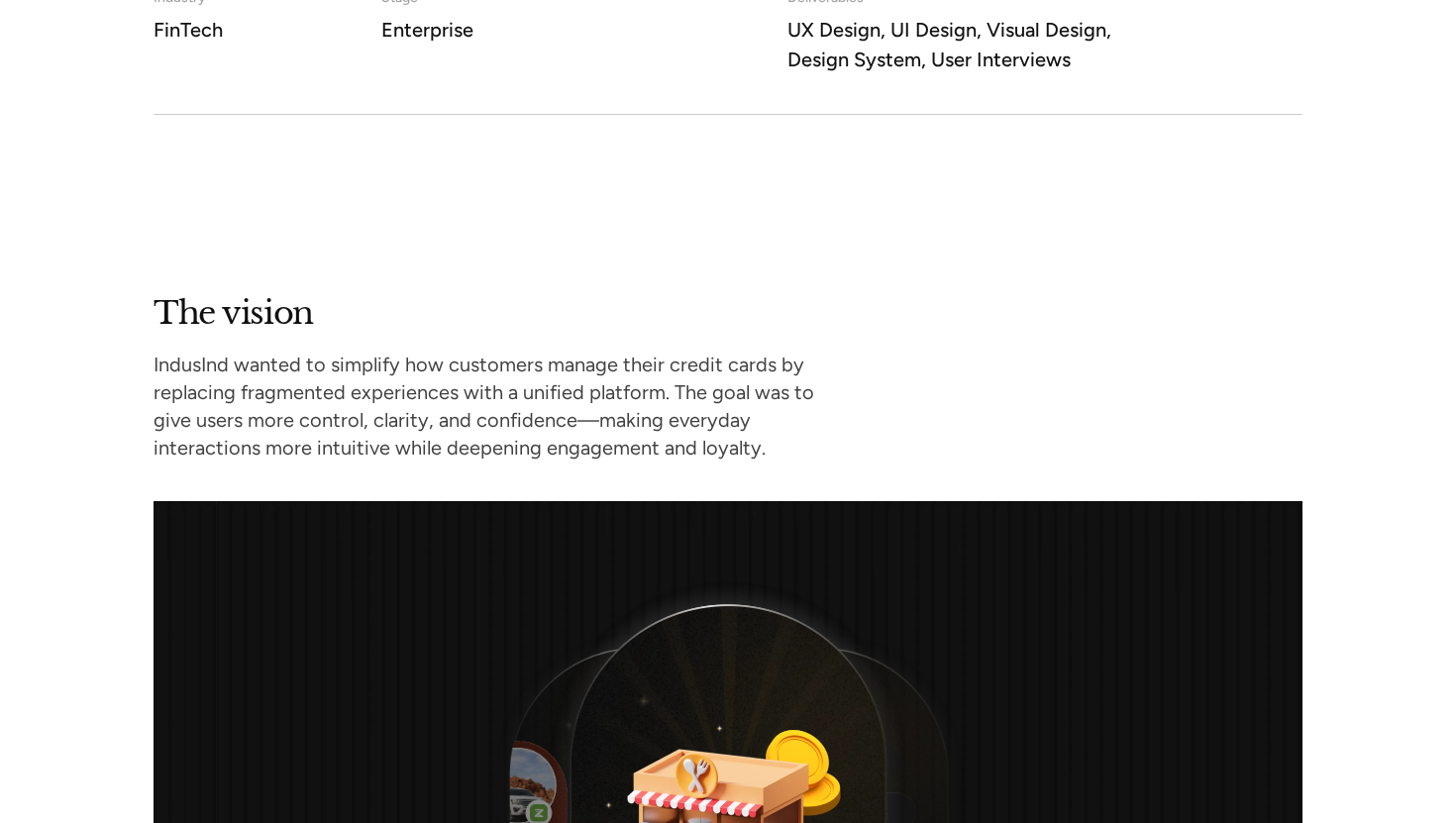 click on "The vision IndusInd wanted to simplify how customers manage their credit cards by replacing fragmented experiences with a unified platform. The goal was to give users more control, clarity, and confidence—making everyday interactions more intuitive while deepening engagement and loyalty." at bounding box center [728, 737] 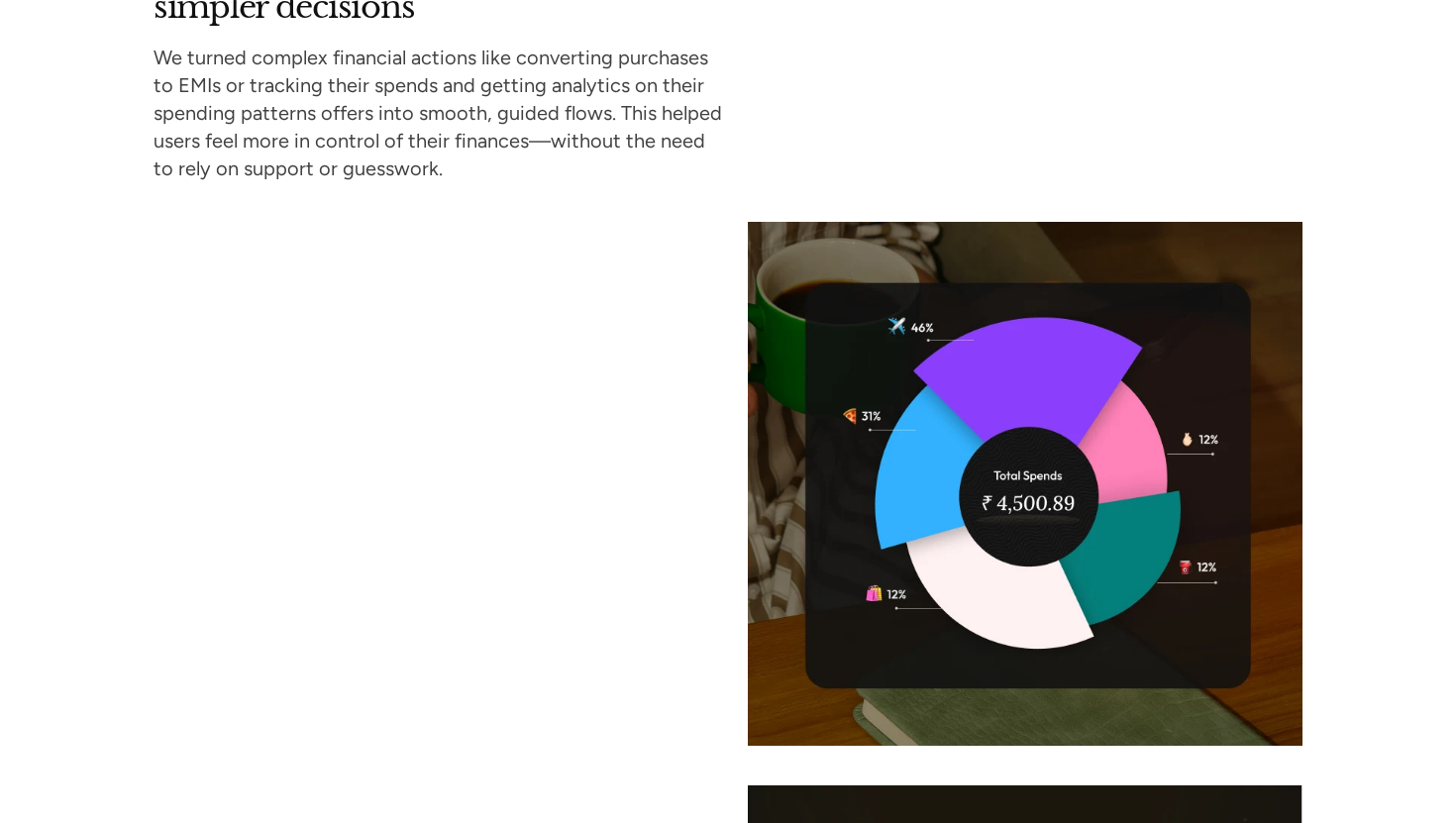 scroll, scrollTop: 5992, scrollLeft: 0, axis: vertical 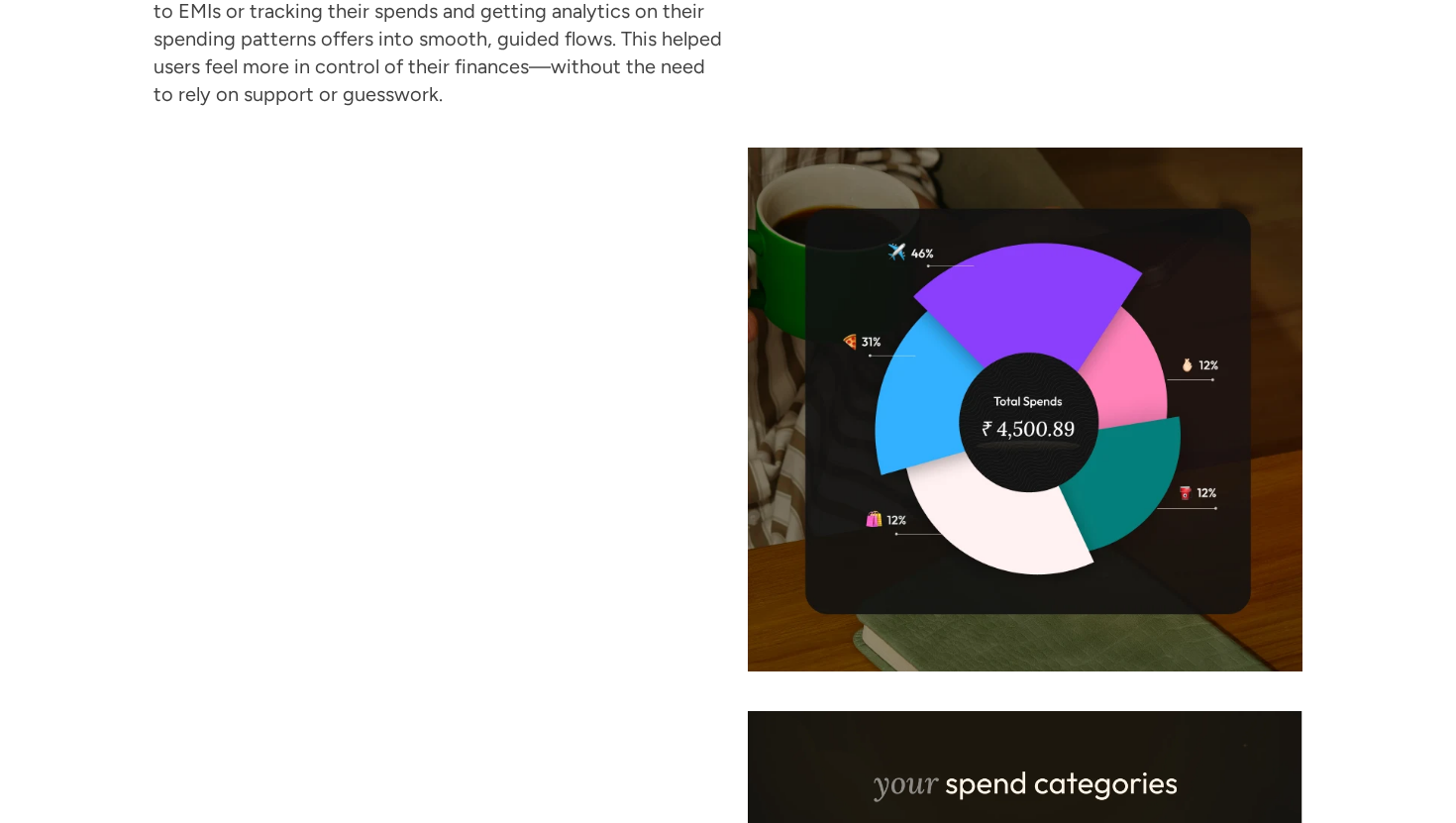 click at bounding box center (728, 622) 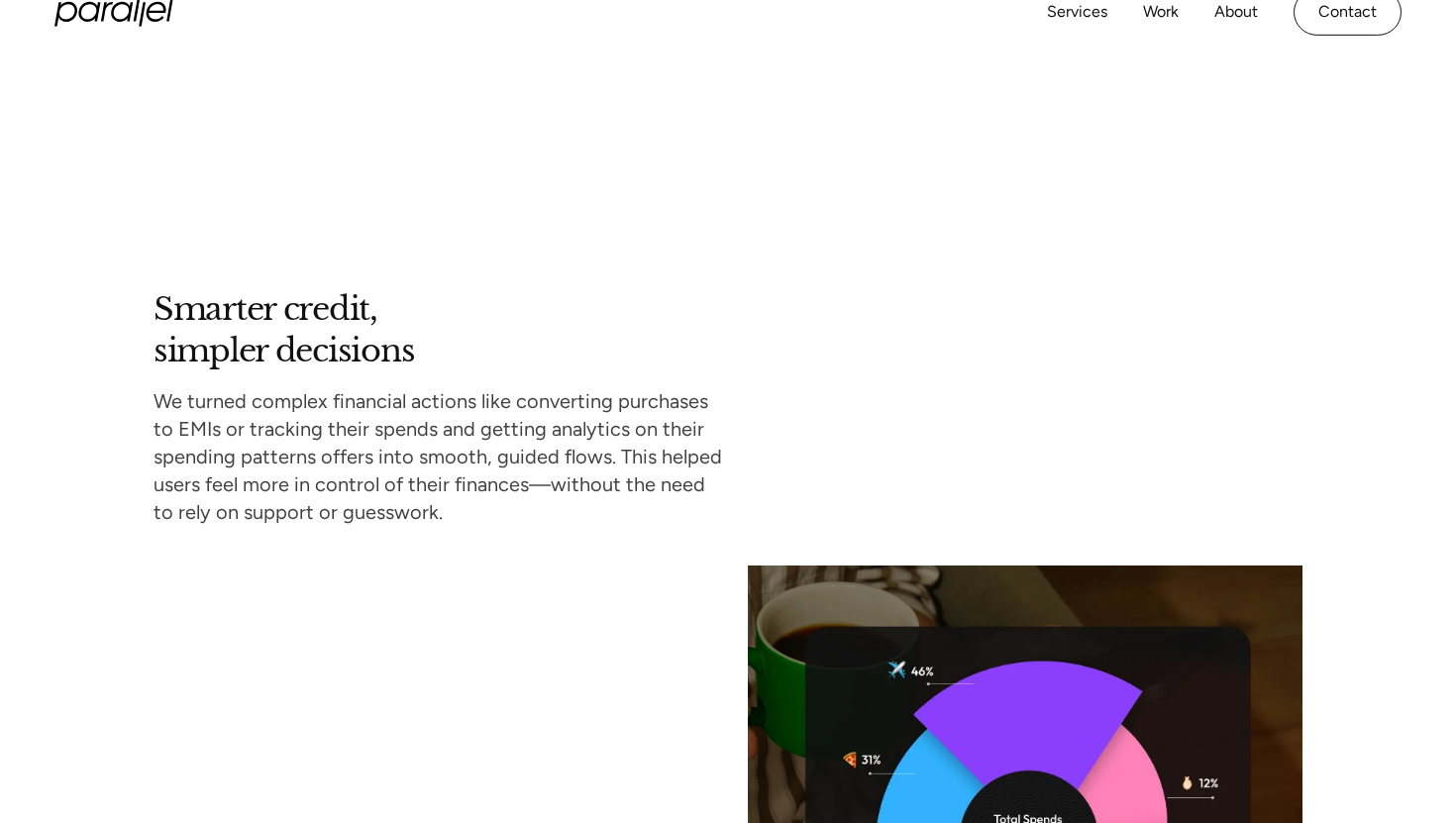 scroll, scrollTop: 5749, scrollLeft: 0, axis: vertical 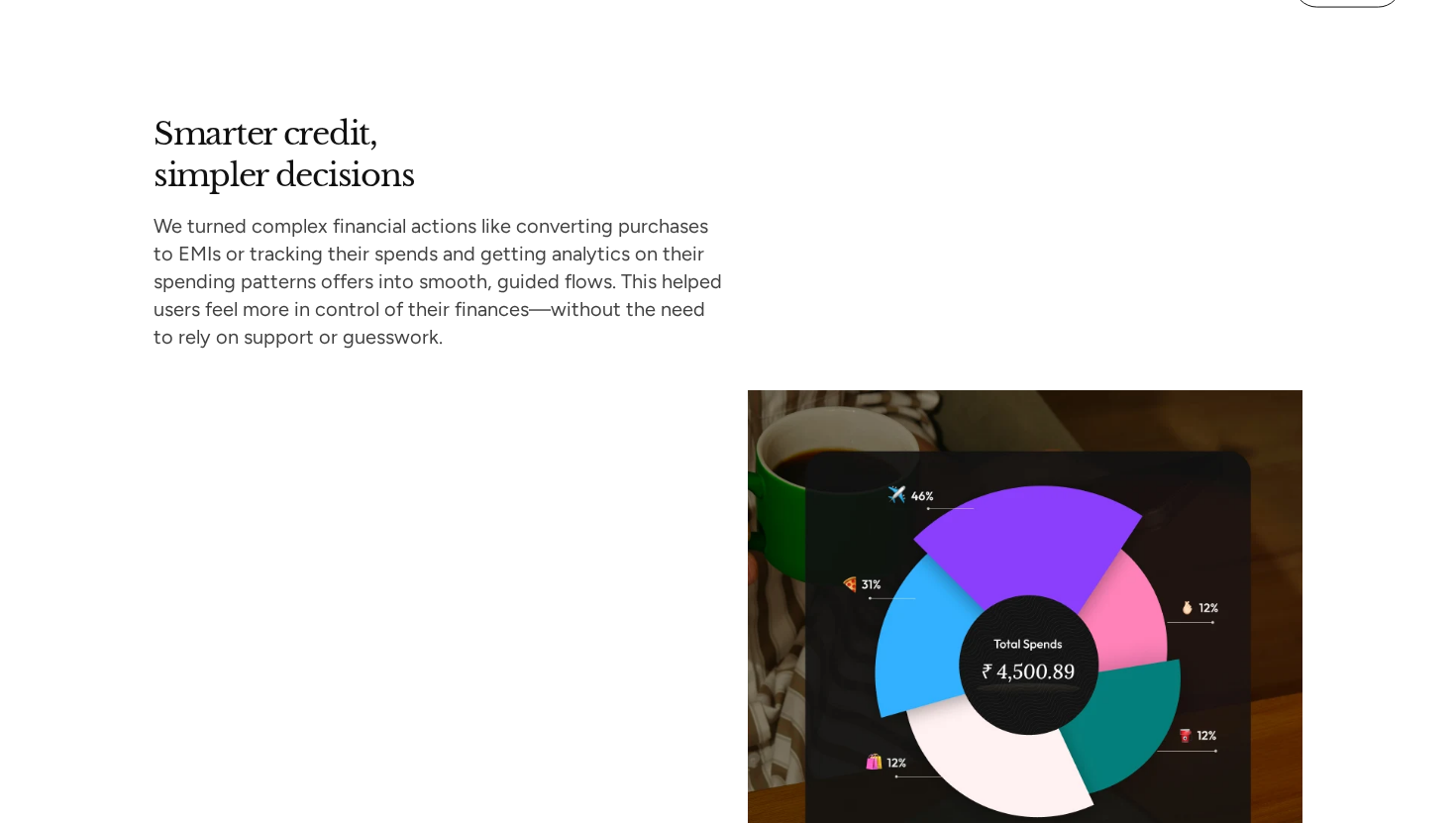 click on "Smarter credit,  simpler decisions We turned complex financial actions like converting purchases to EMIs or tracking their spends and getting analytics on their spending patterns offers into smooth, guided flows. This helped users feel more in control of their finances—without the need to rely on support or guesswork." at bounding box center [728, 726] 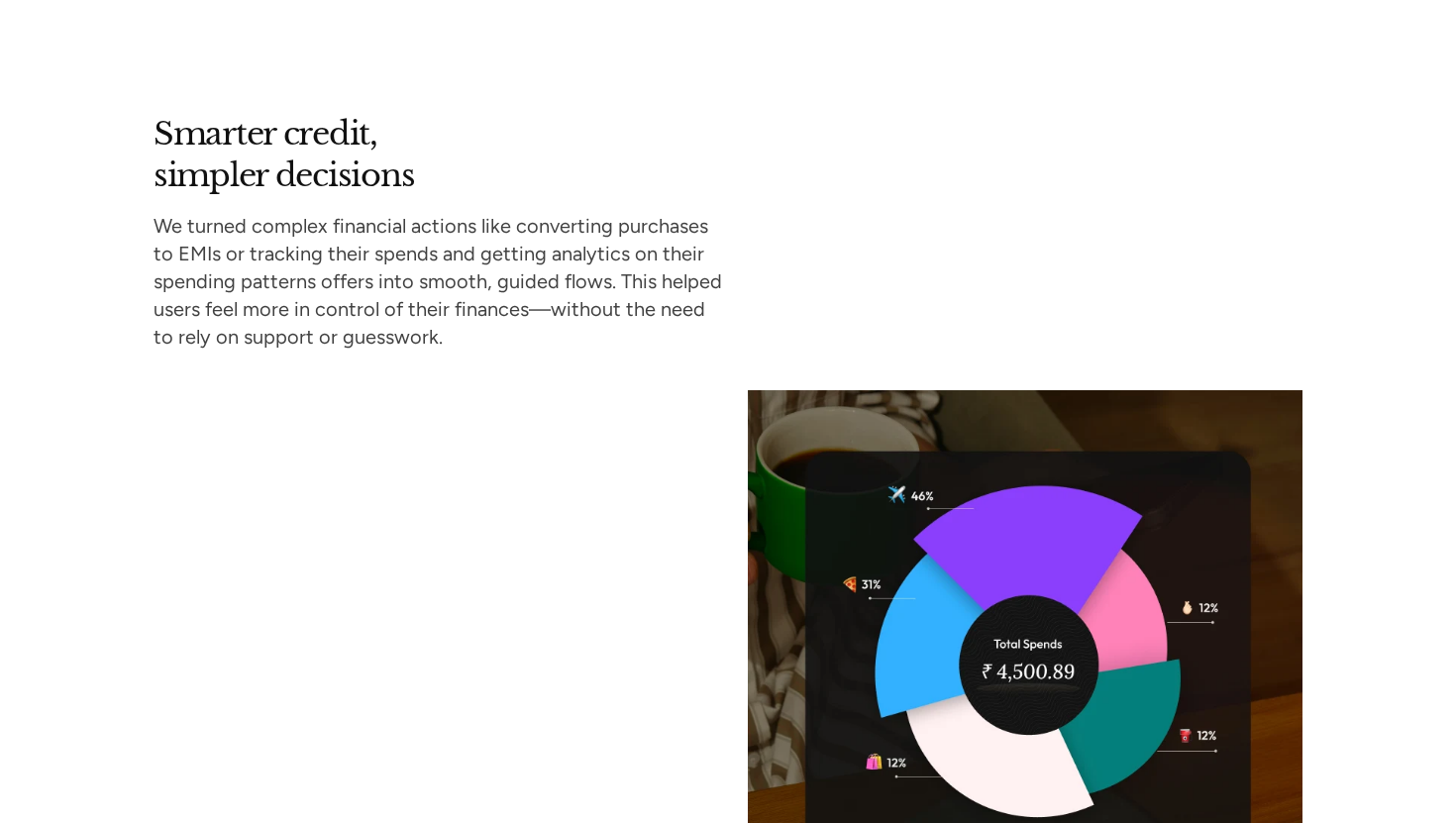 scroll, scrollTop: 5757, scrollLeft: 0, axis: vertical 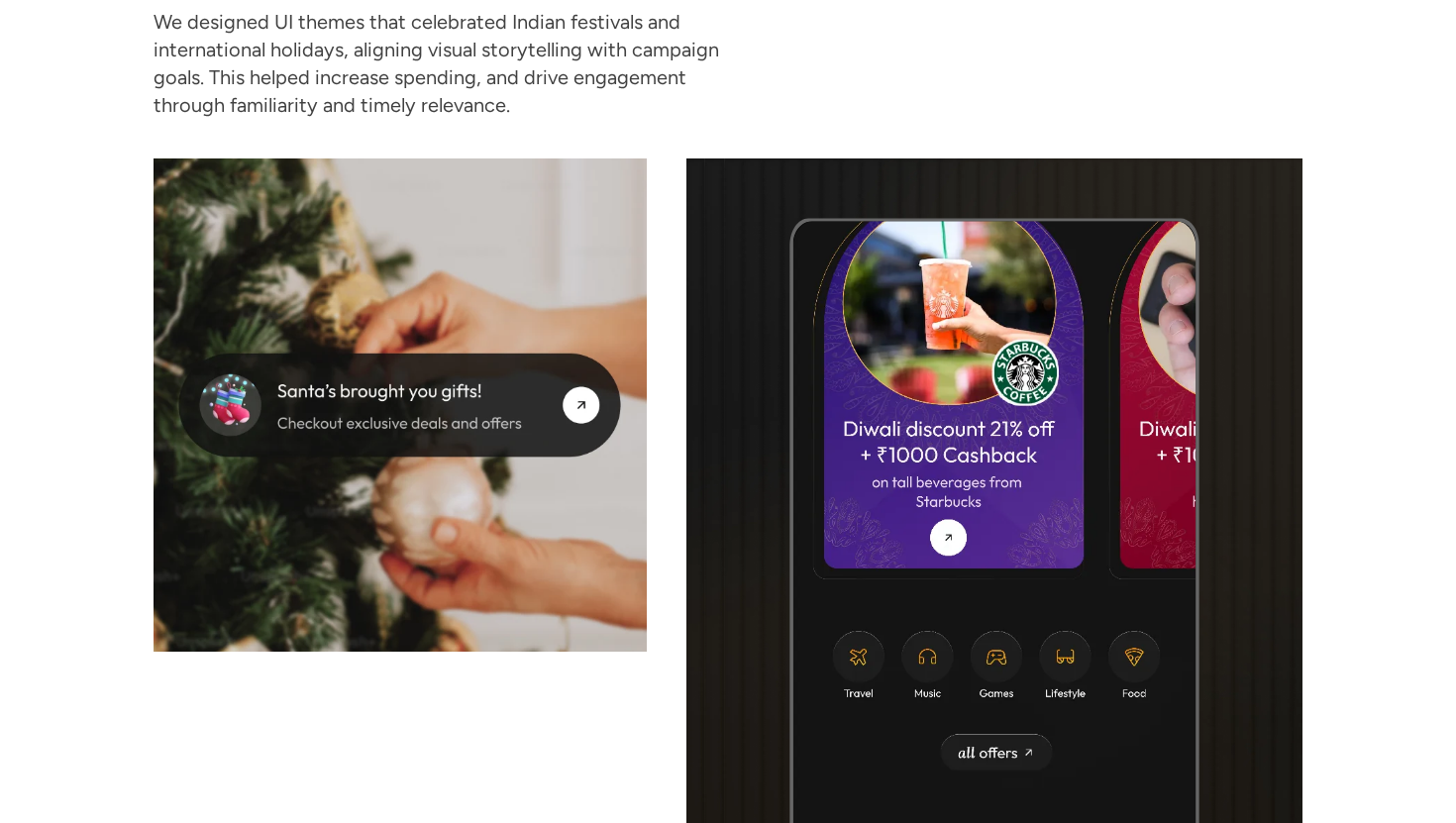 click at bounding box center [728, 530] 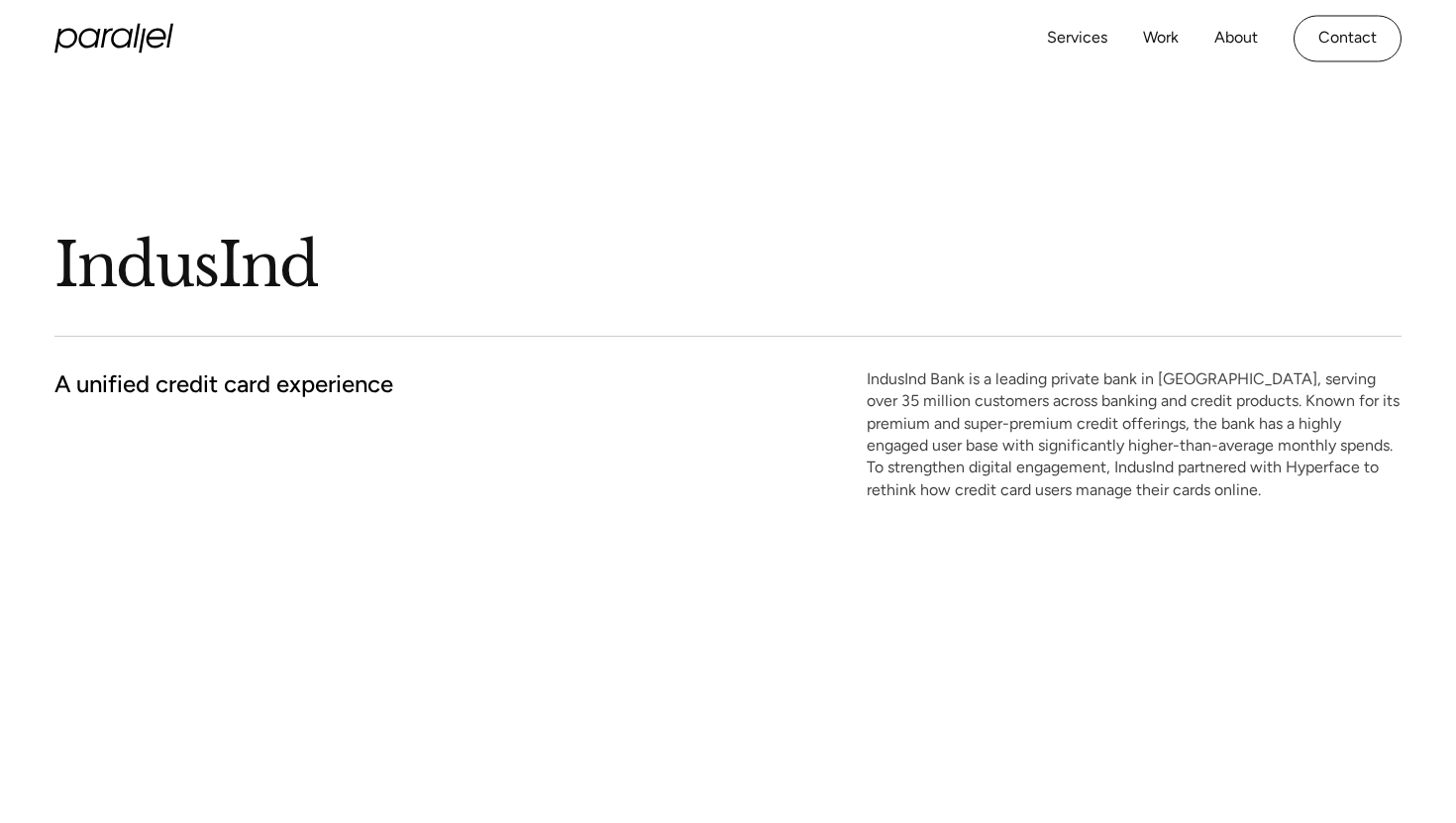 scroll, scrollTop: 0, scrollLeft: 0, axis: both 